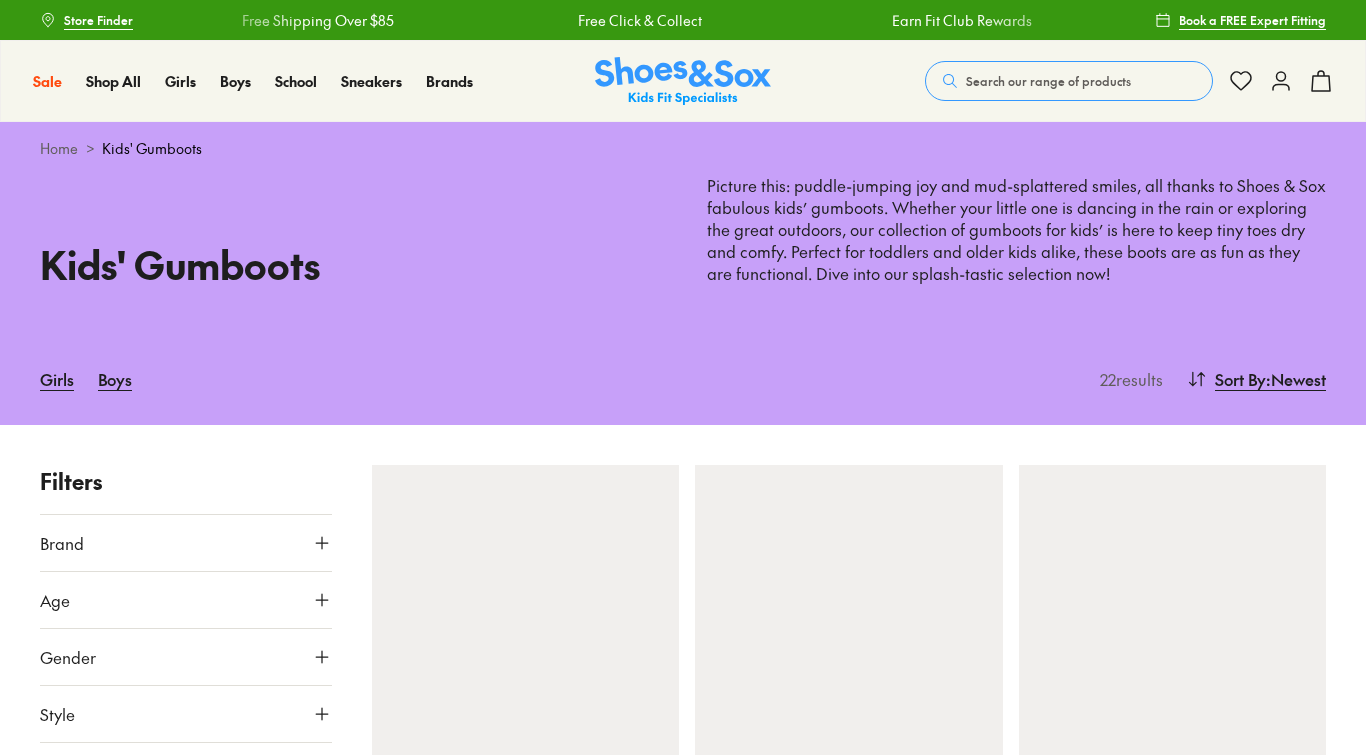 scroll, scrollTop: 0, scrollLeft: 0, axis: both 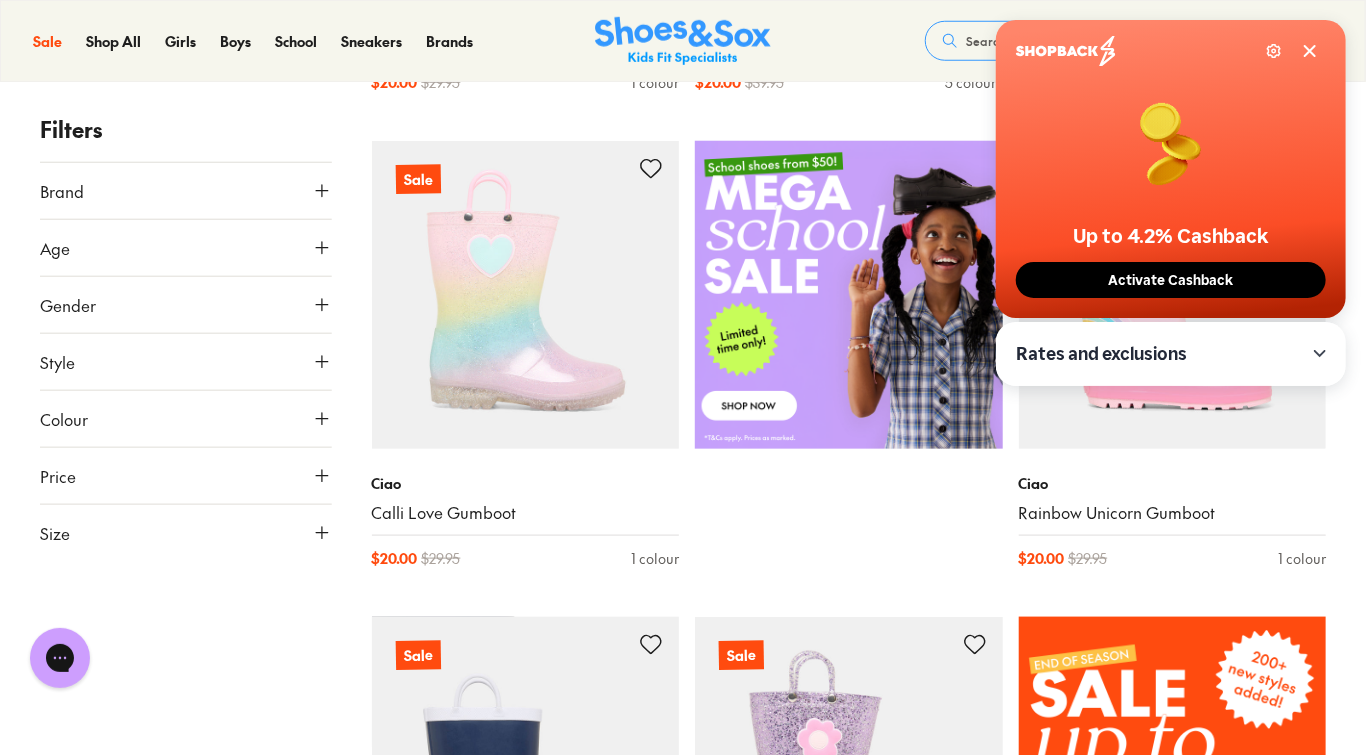 click 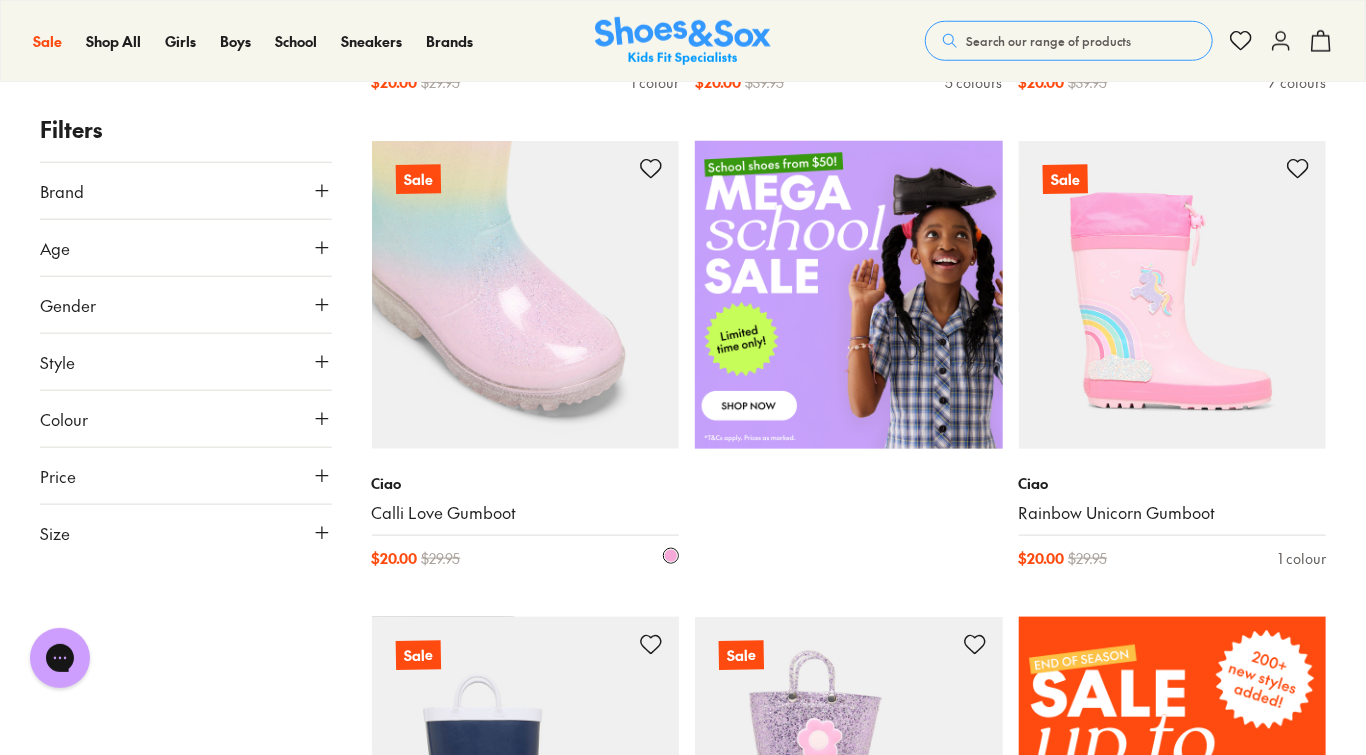 click at bounding box center (526, 295) 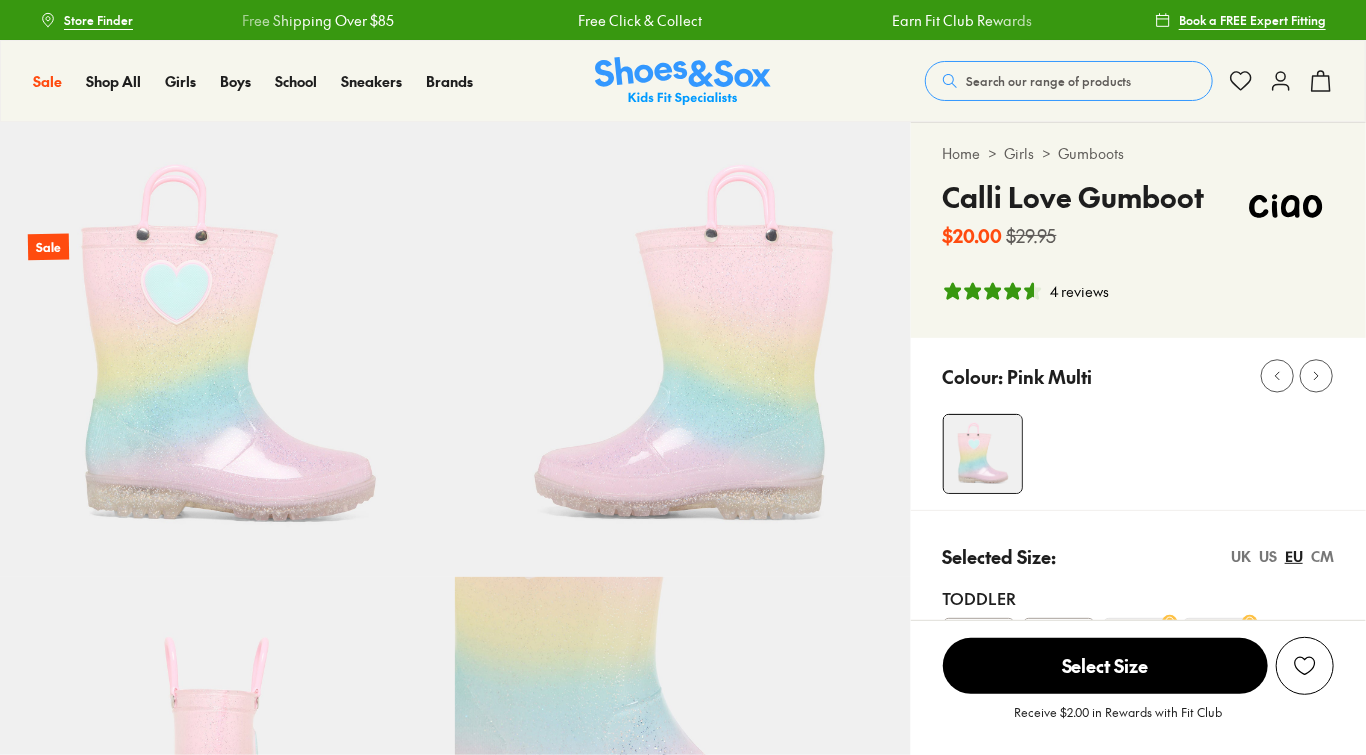 scroll, scrollTop: 477, scrollLeft: 0, axis: vertical 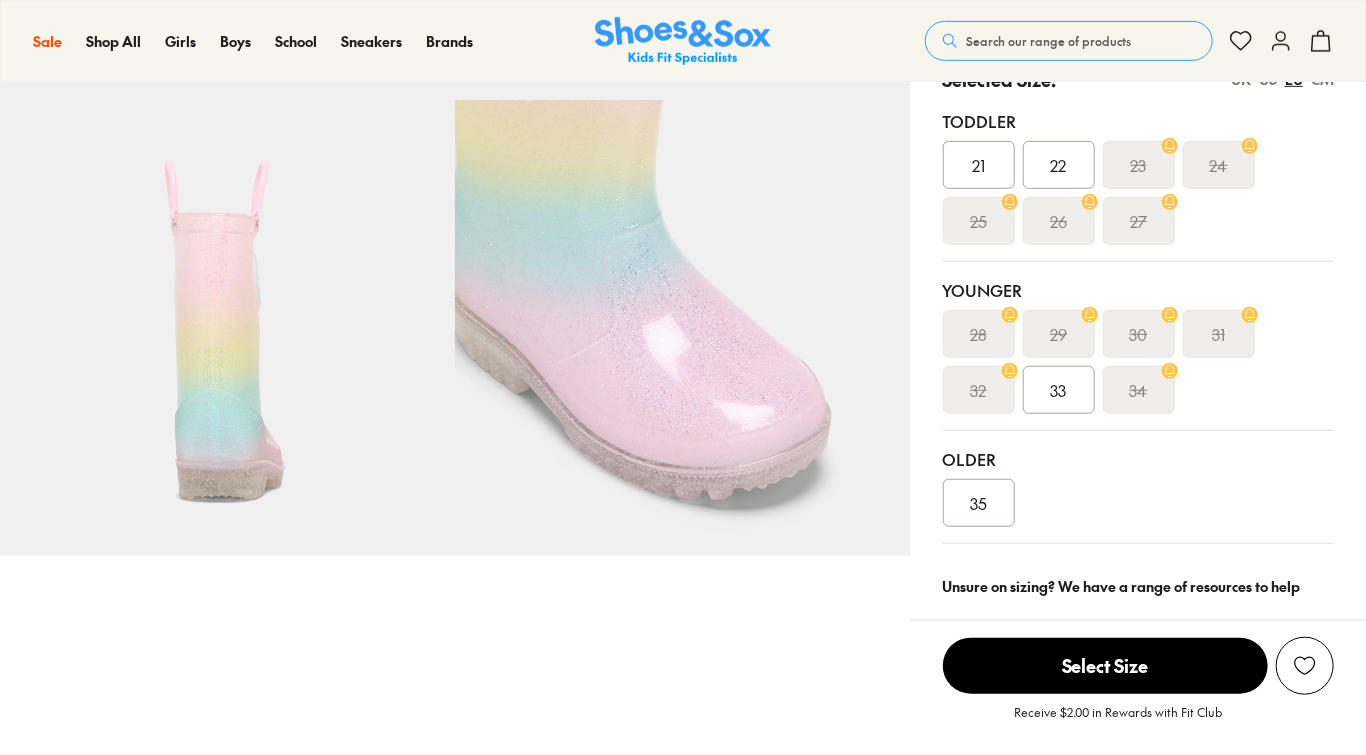 select on "*" 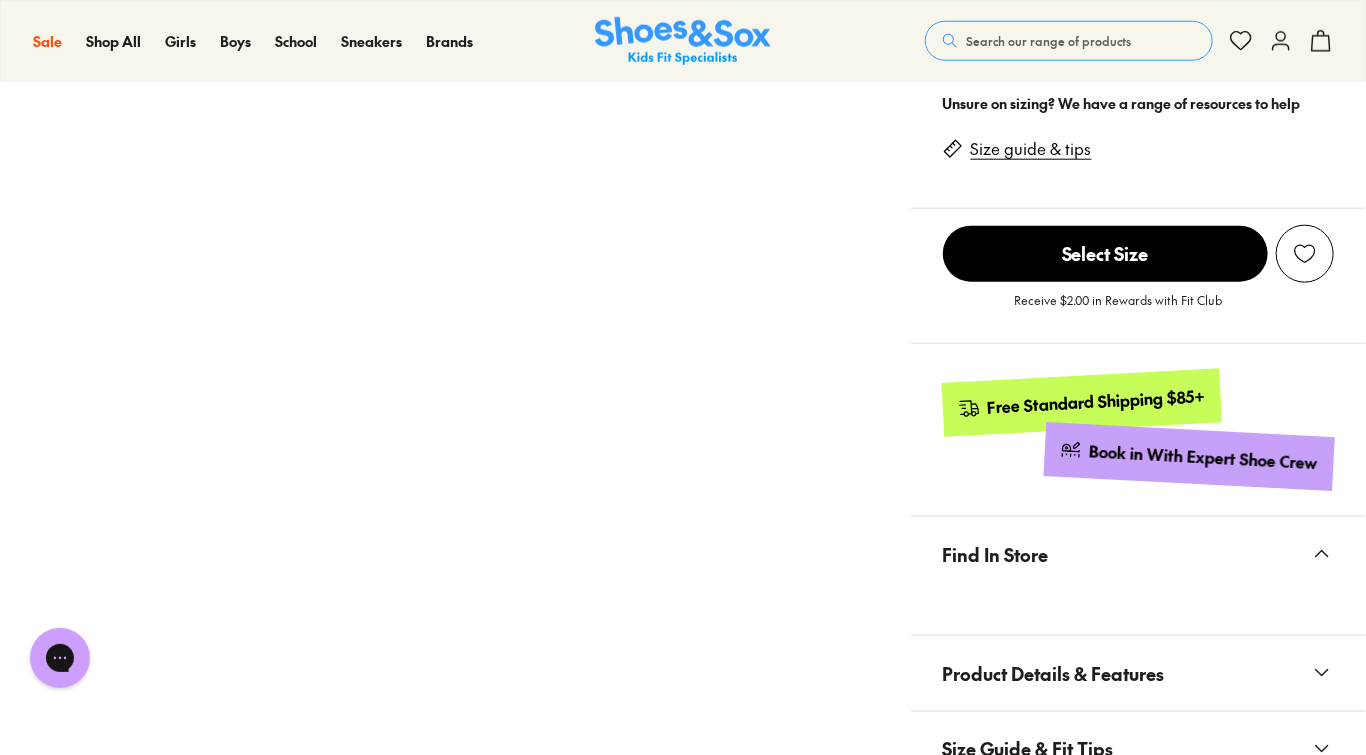 scroll, scrollTop: 0, scrollLeft: 0, axis: both 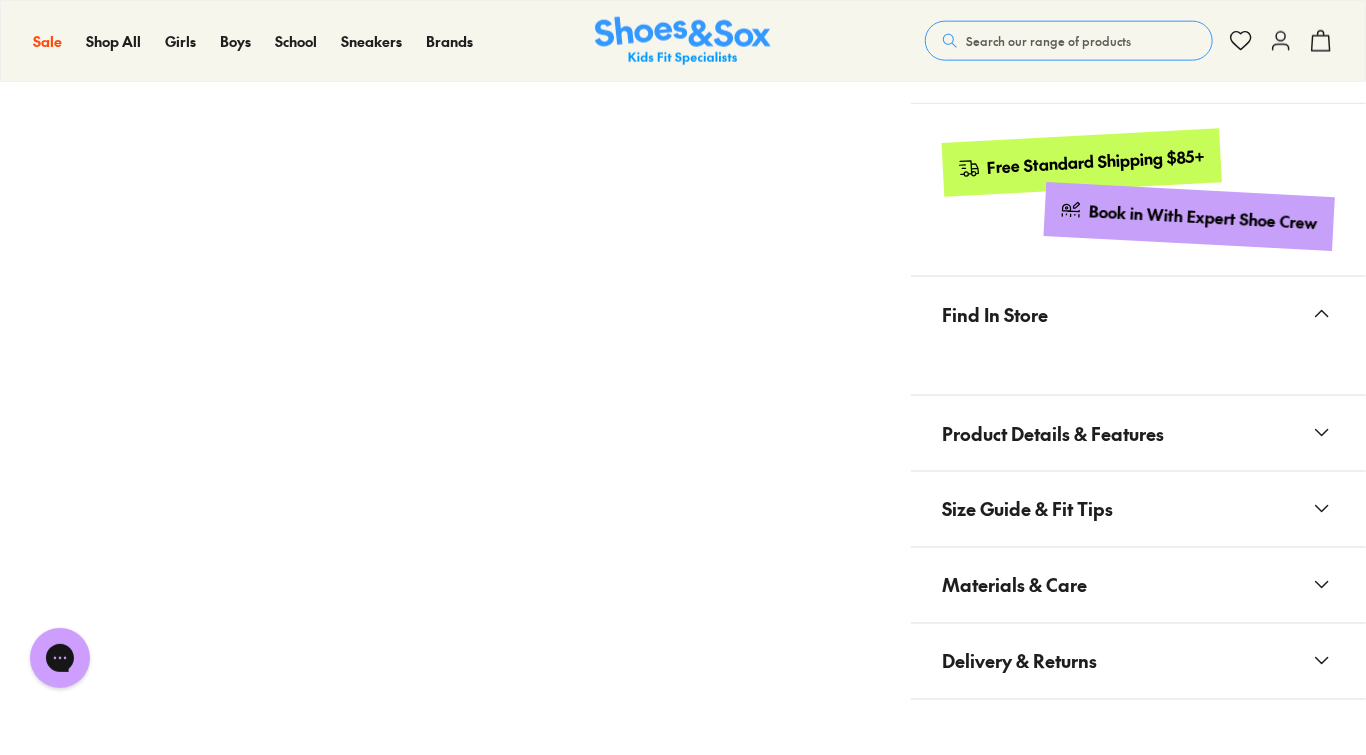 click on "Find In Store" at bounding box center (996, 314) 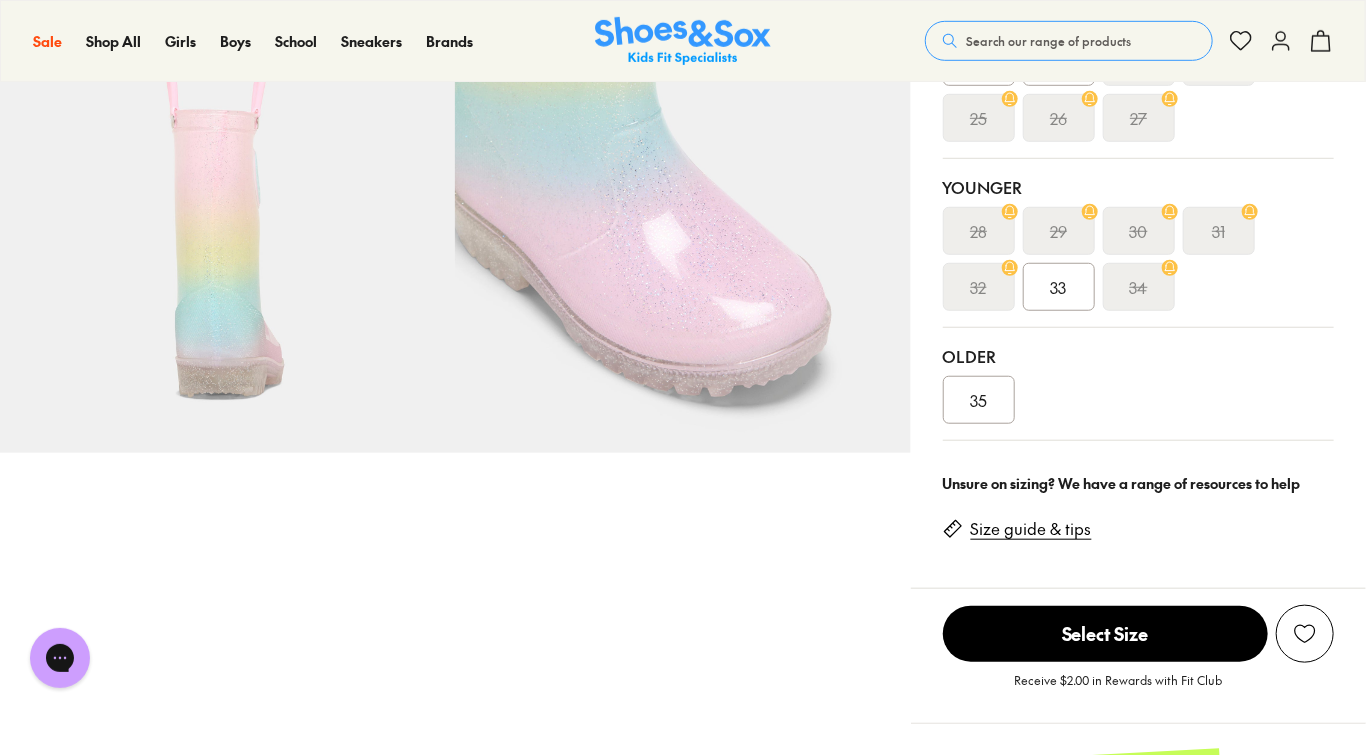 scroll, scrollTop: 560, scrollLeft: 0, axis: vertical 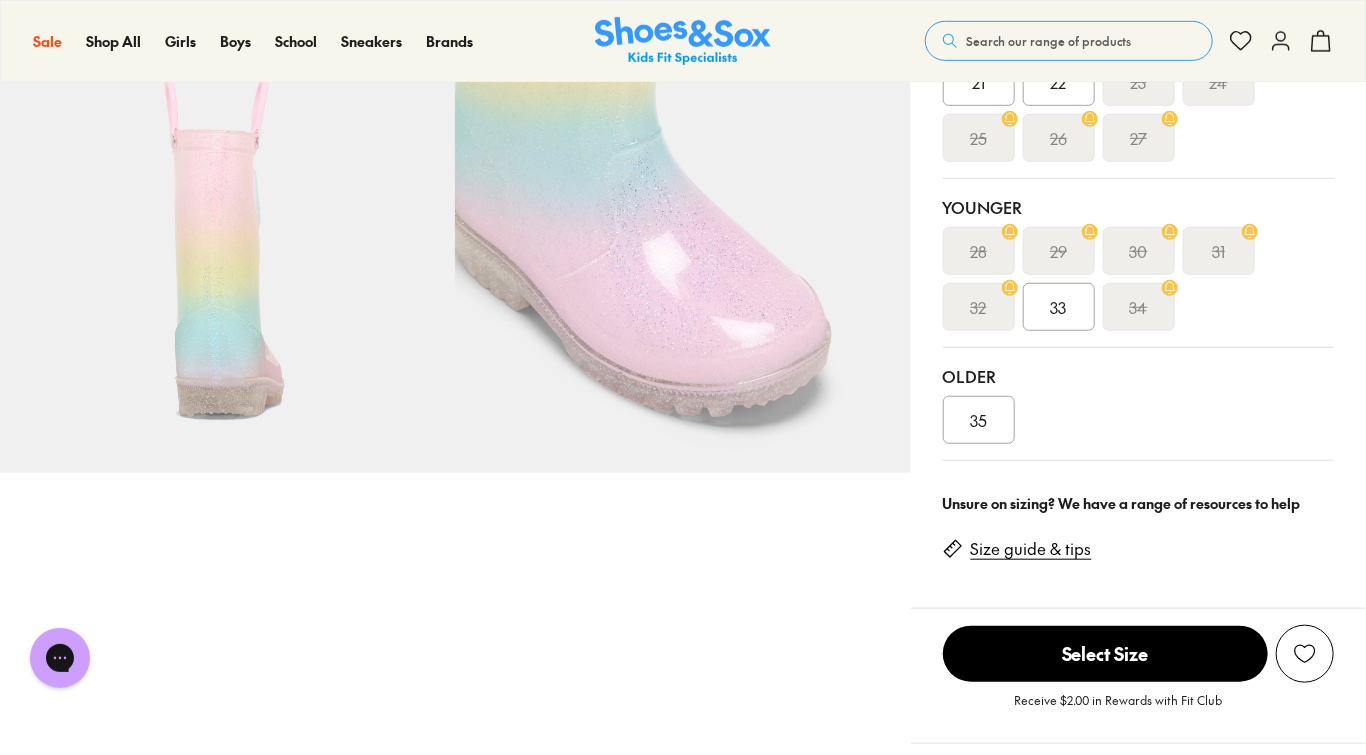 click on "29" at bounding box center (1058, 251) 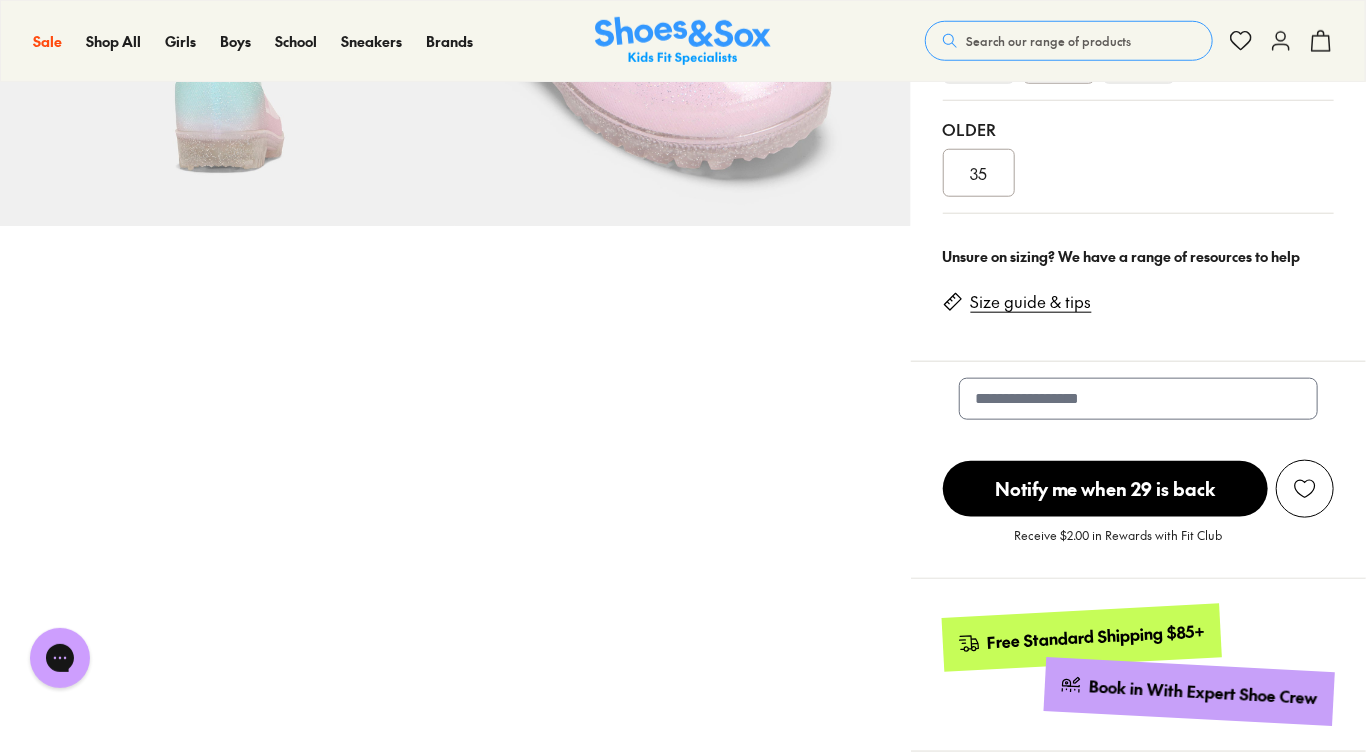 scroll, scrollTop: 960, scrollLeft: 0, axis: vertical 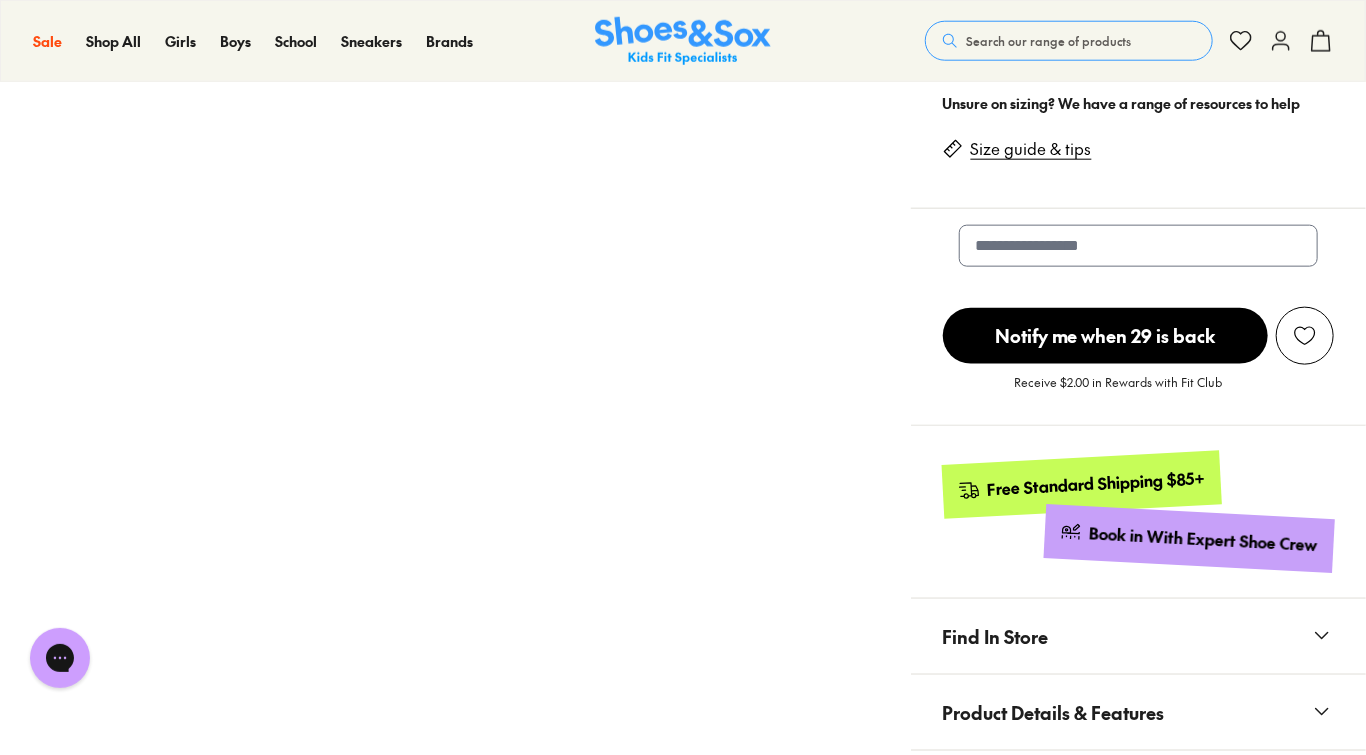 click on "Find In Store" at bounding box center (996, 636) 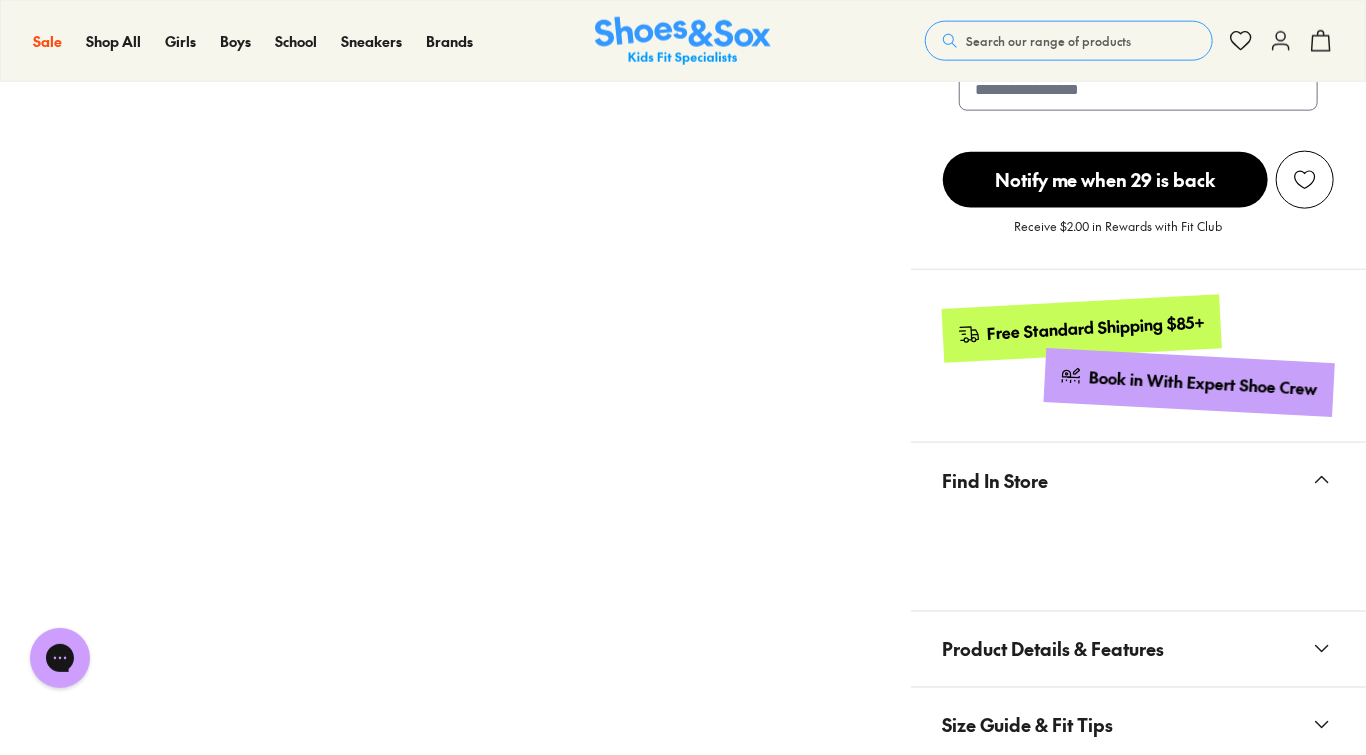 scroll, scrollTop: 1120, scrollLeft: 0, axis: vertical 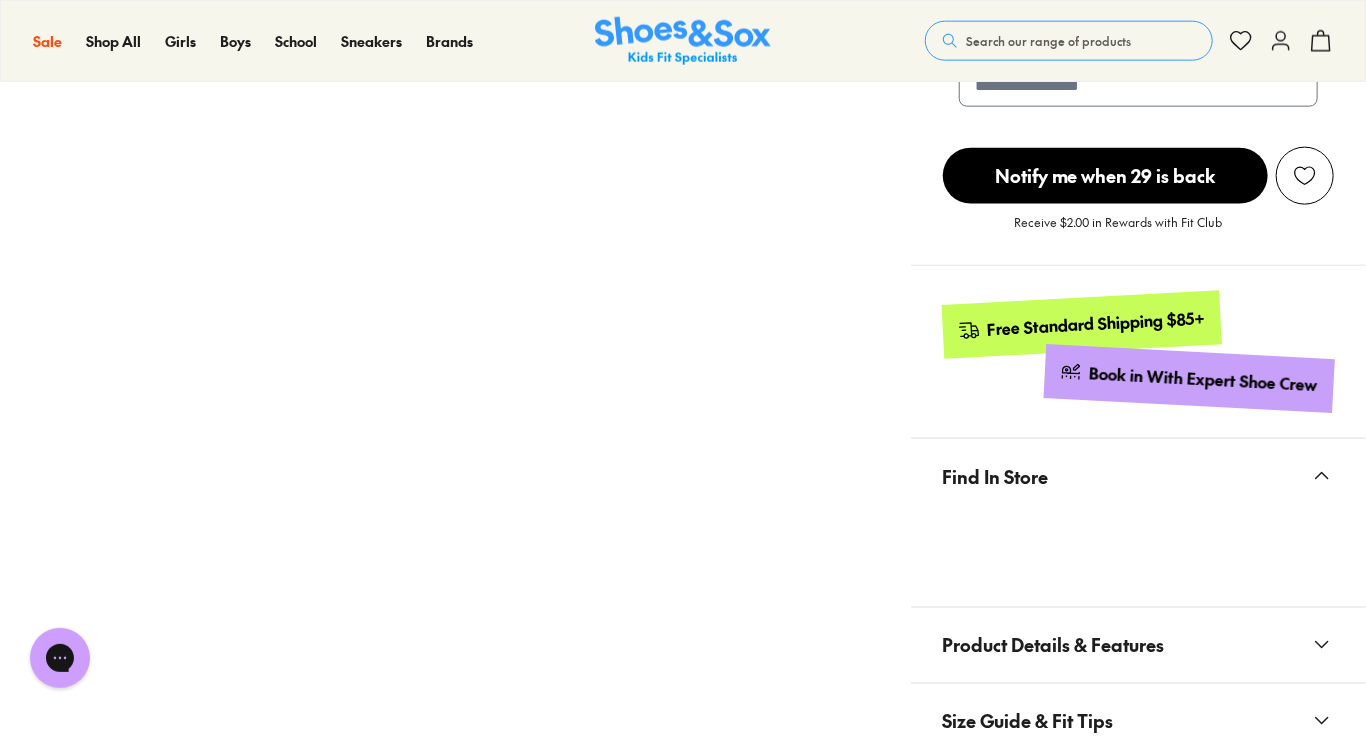 click on "Close dialog Join the FREE Fit Club & Get 10% Back Sign up to join our FREE Fit Club and receive 10% back on every purchase you make in rewards dollars. Plus be in the know about exclusive offers and rewards. Continue ******" at bounding box center [683, 377] 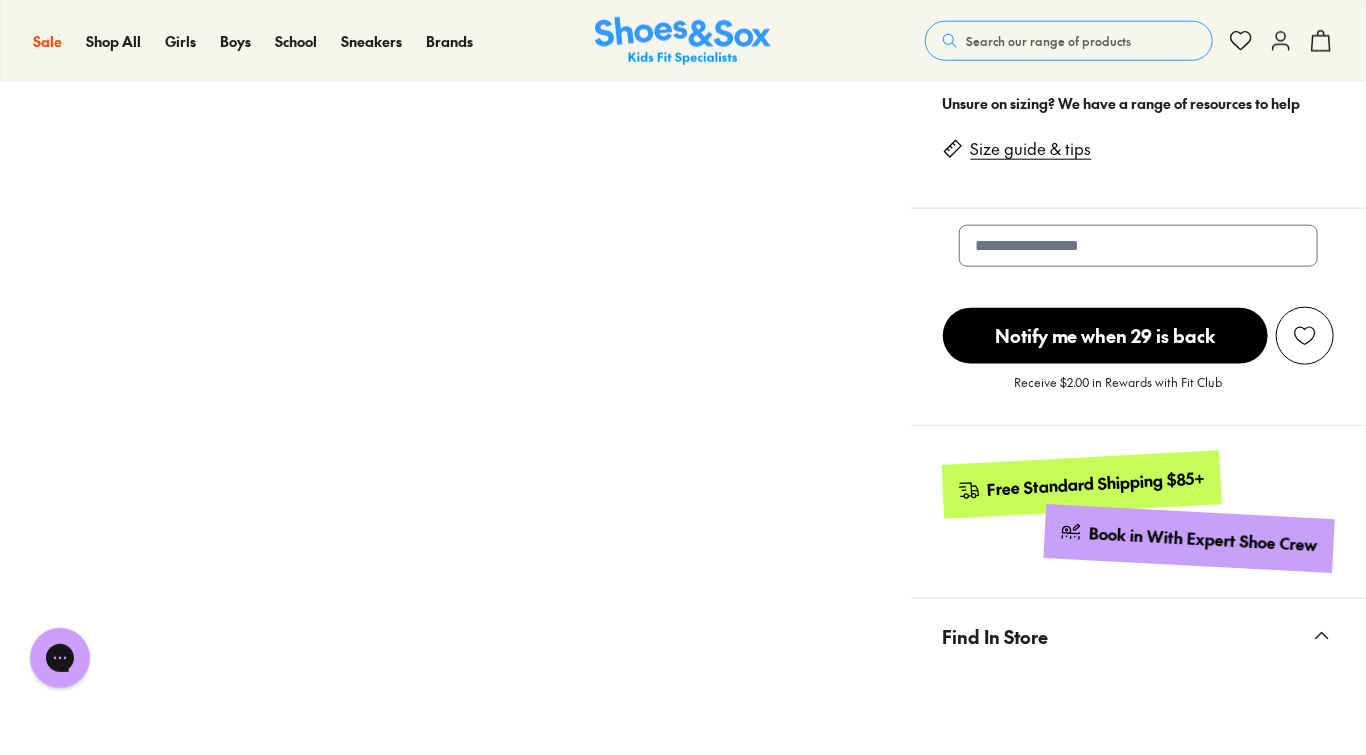 scroll, scrollTop: 720, scrollLeft: 0, axis: vertical 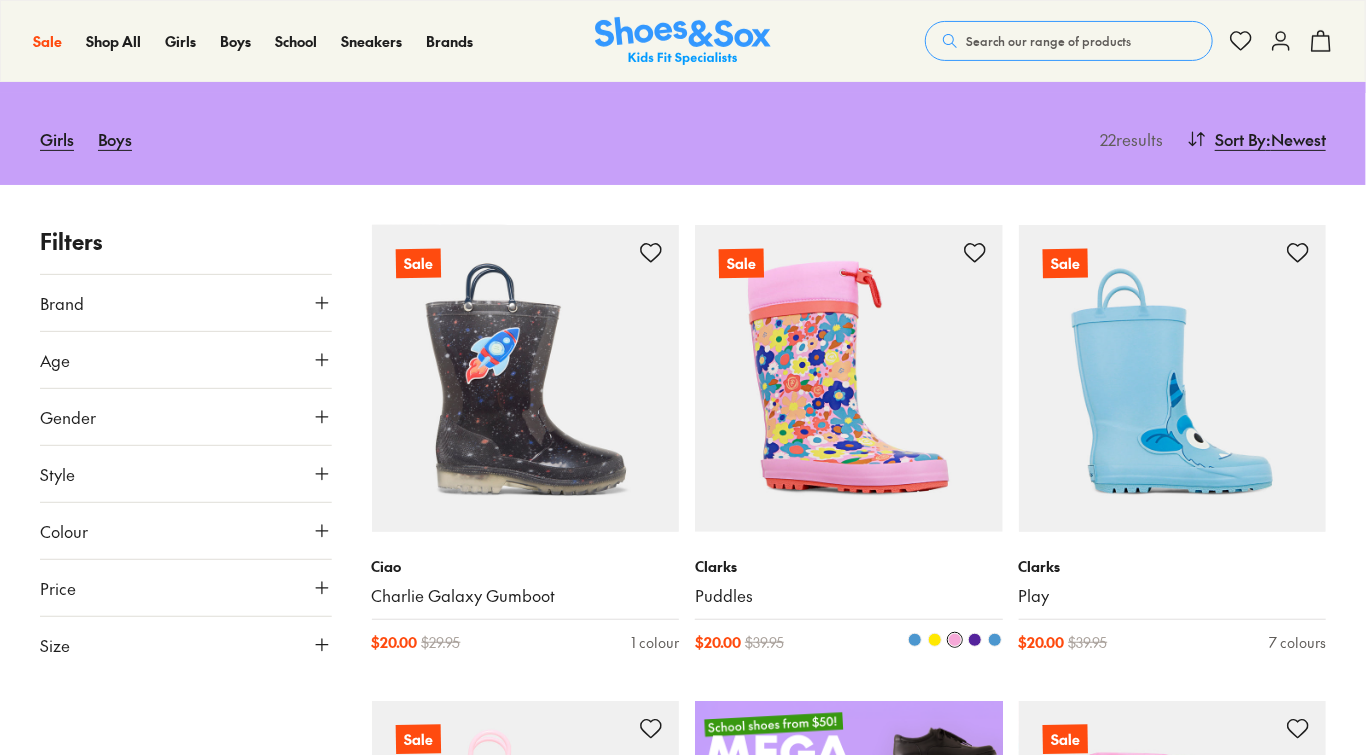 click at bounding box center [849, 379] 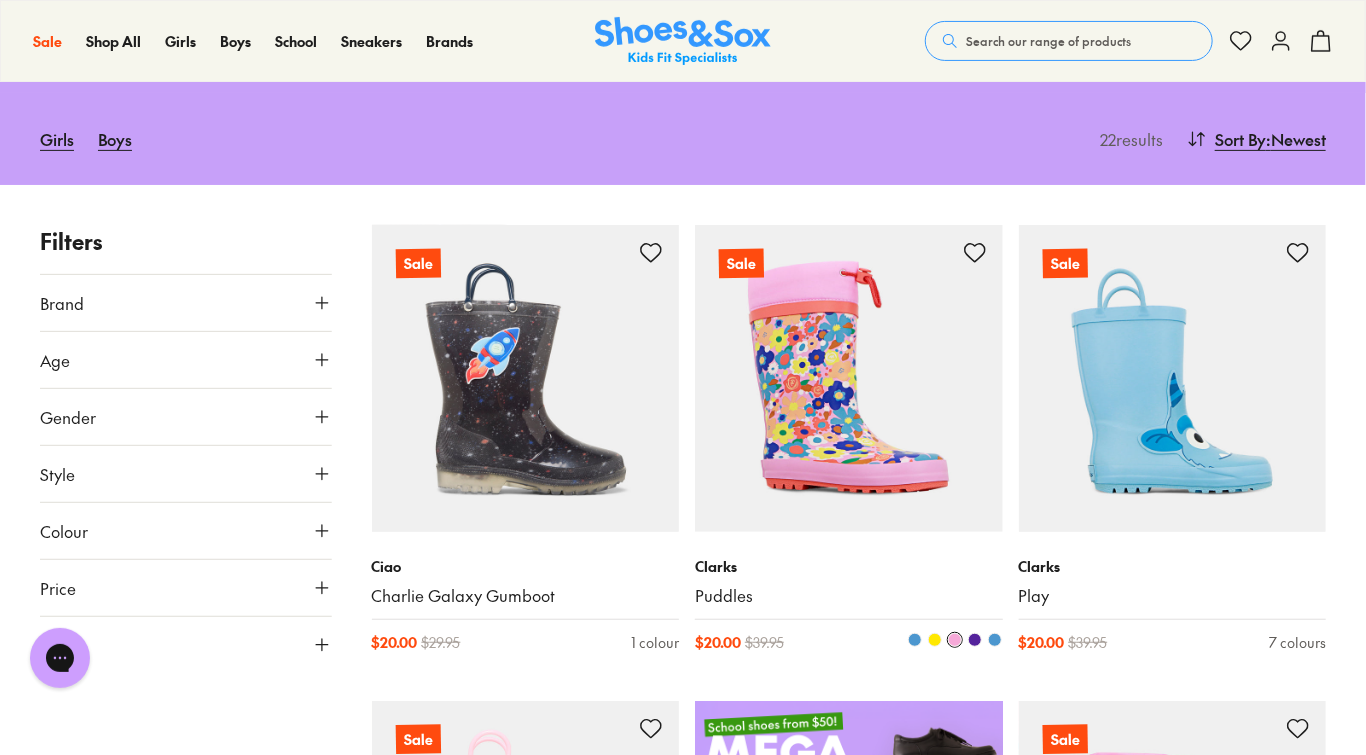 scroll, scrollTop: 0, scrollLeft: 0, axis: both 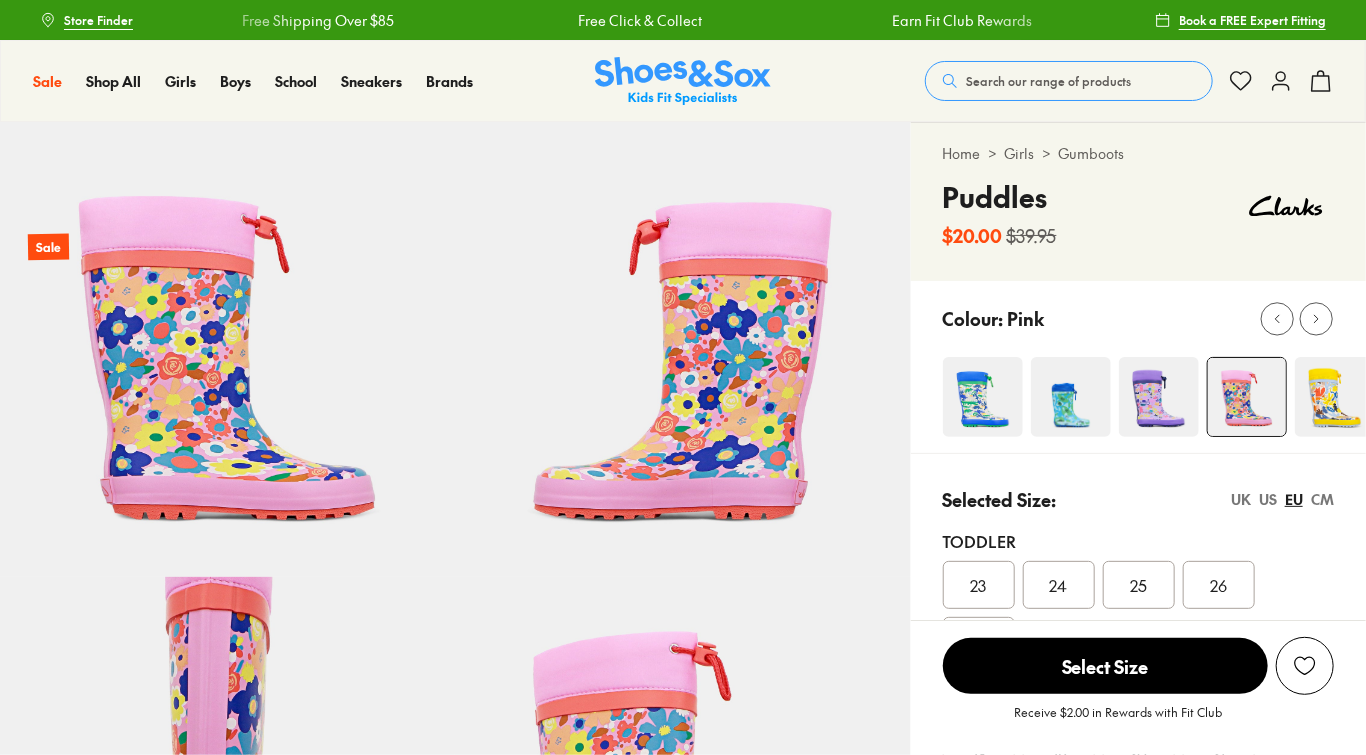 select on "*" 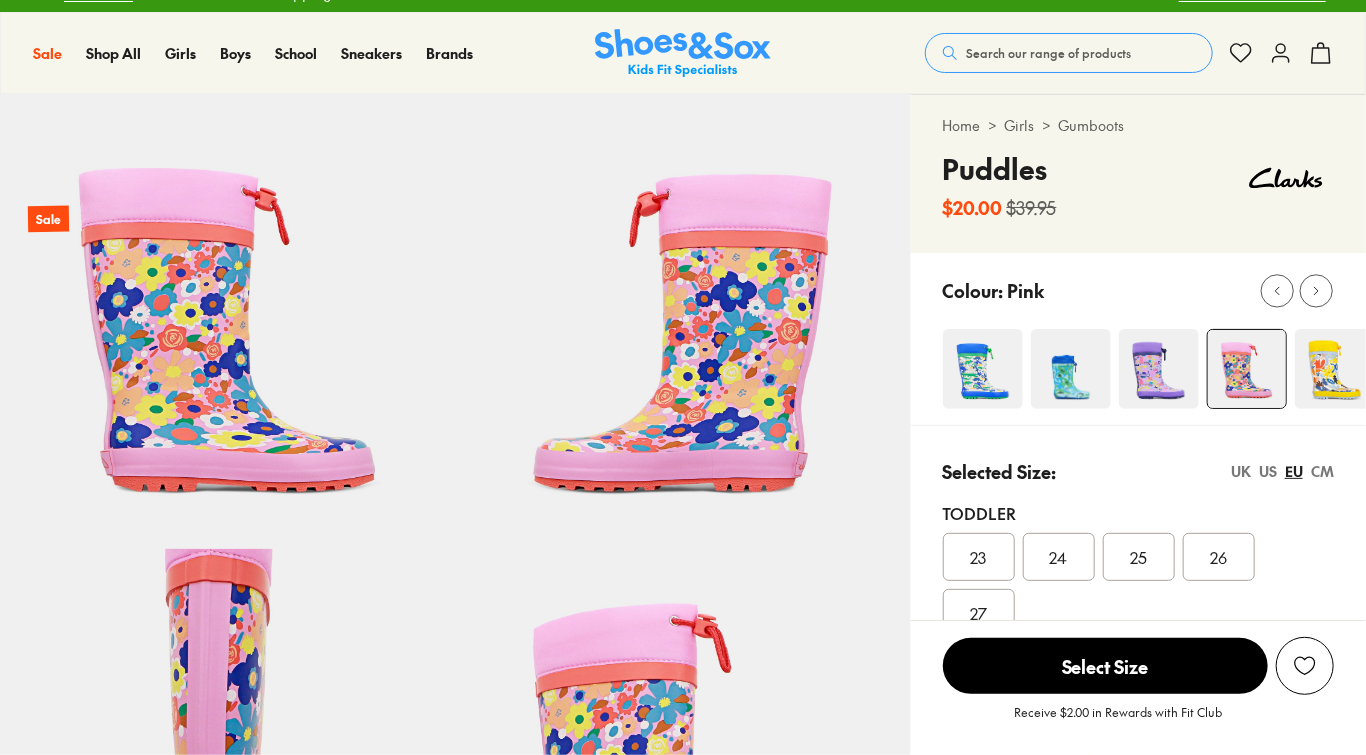 scroll, scrollTop: 240, scrollLeft: 0, axis: vertical 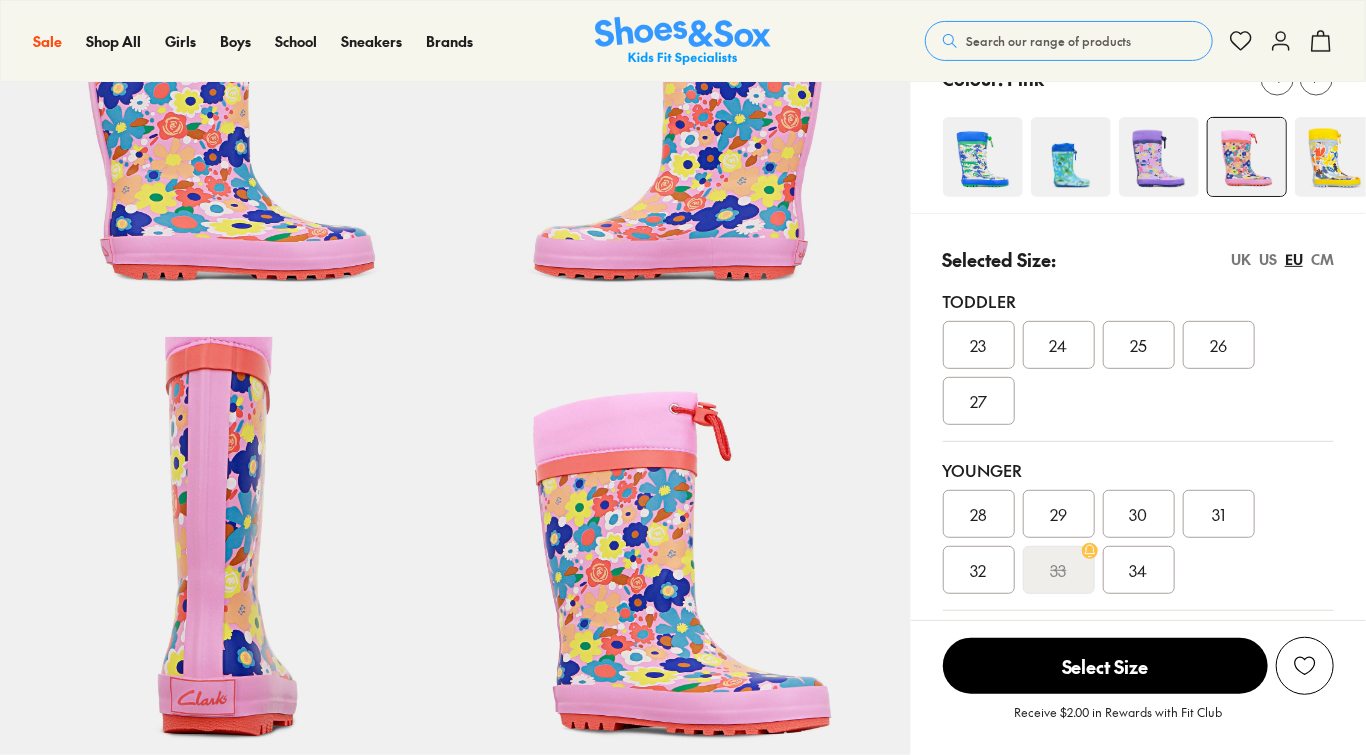click on "29" at bounding box center (1059, 514) 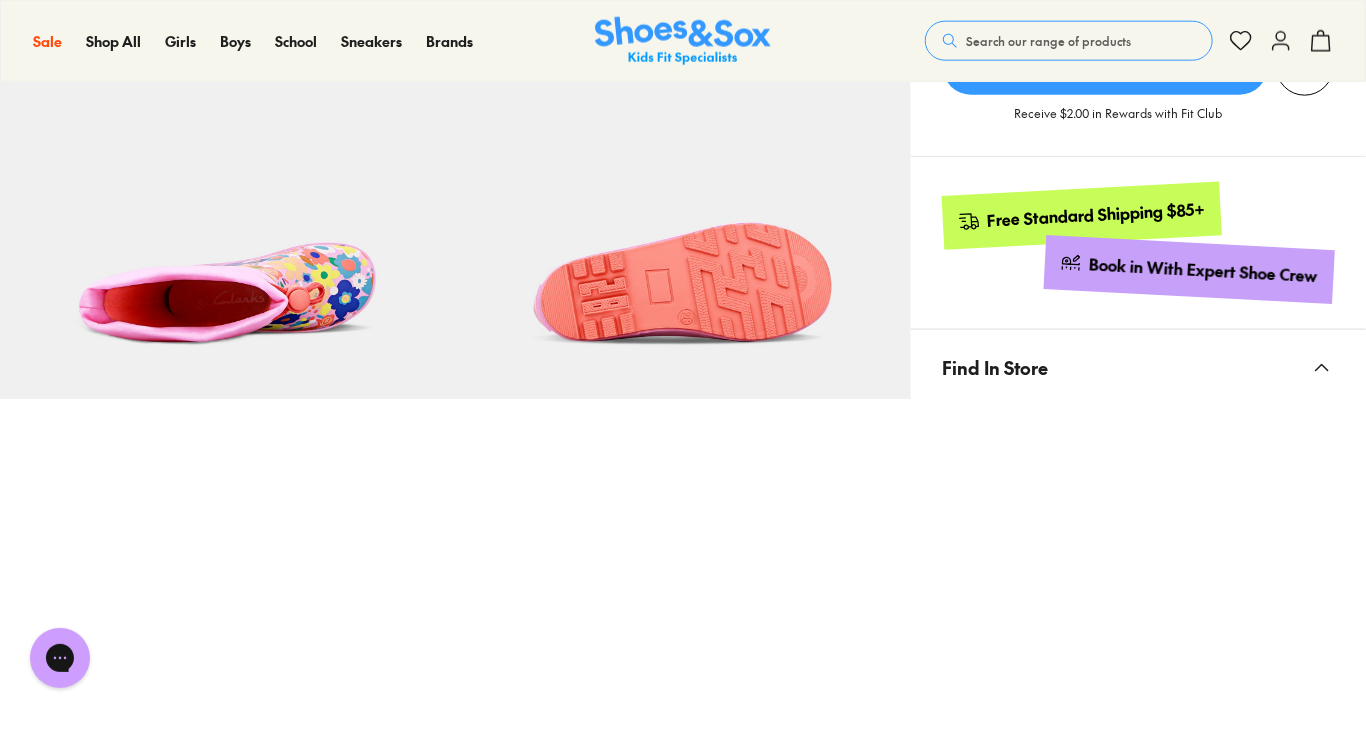 scroll, scrollTop: 1200, scrollLeft: 0, axis: vertical 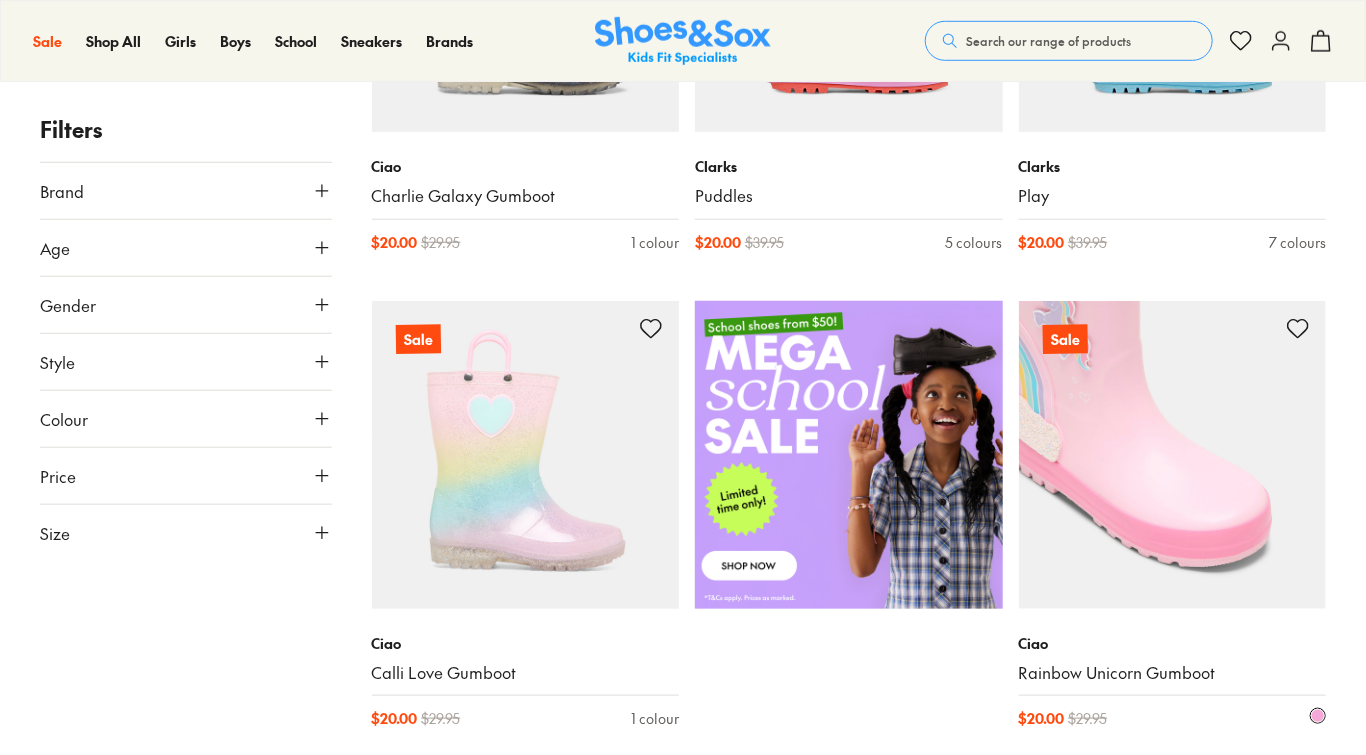 click at bounding box center [1173, 455] 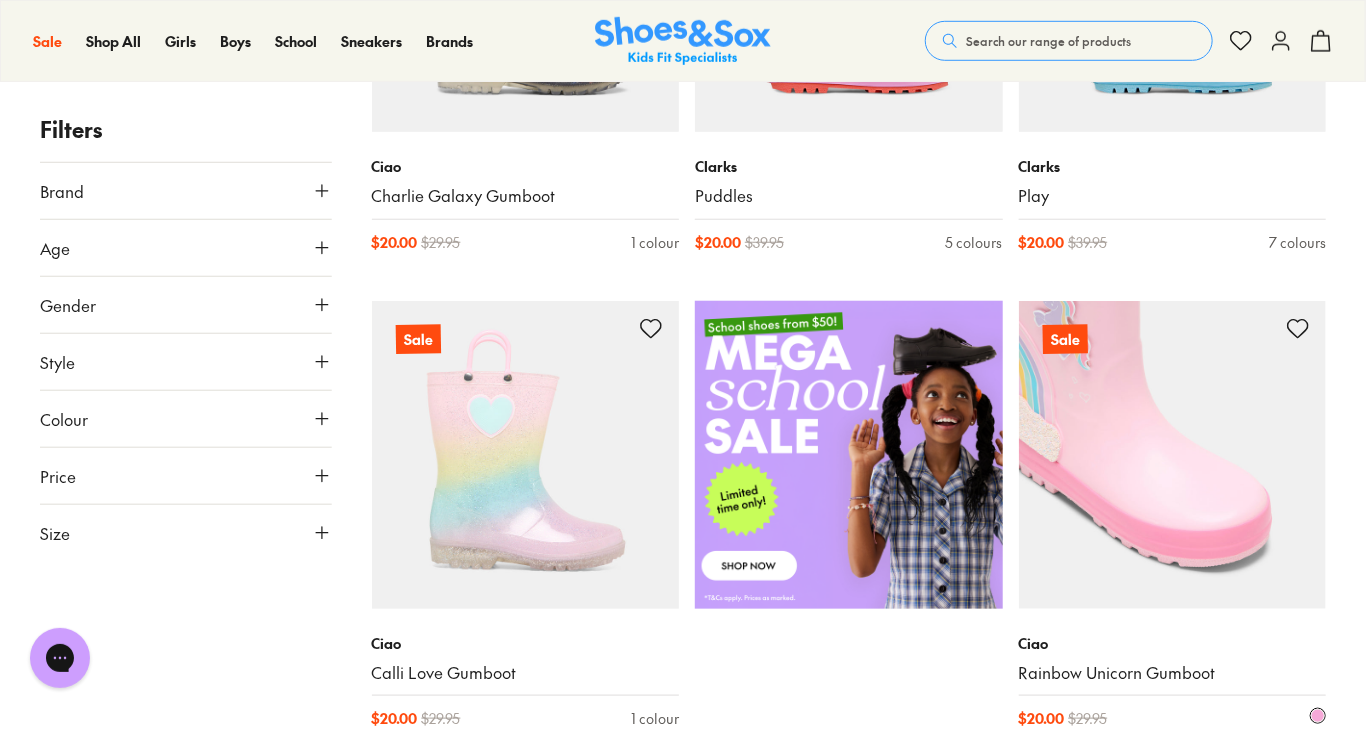 scroll, scrollTop: 0, scrollLeft: 0, axis: both 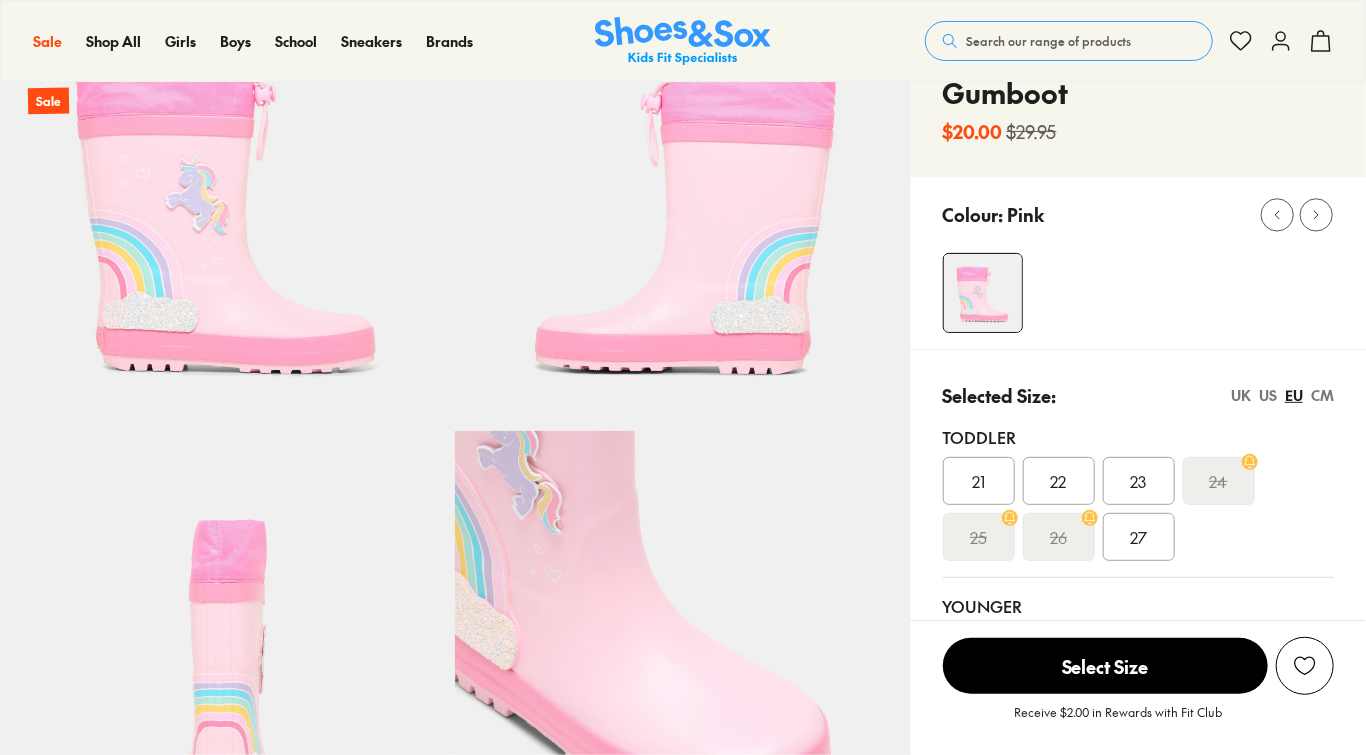 click on "29" at bounding box center [1058, 650] 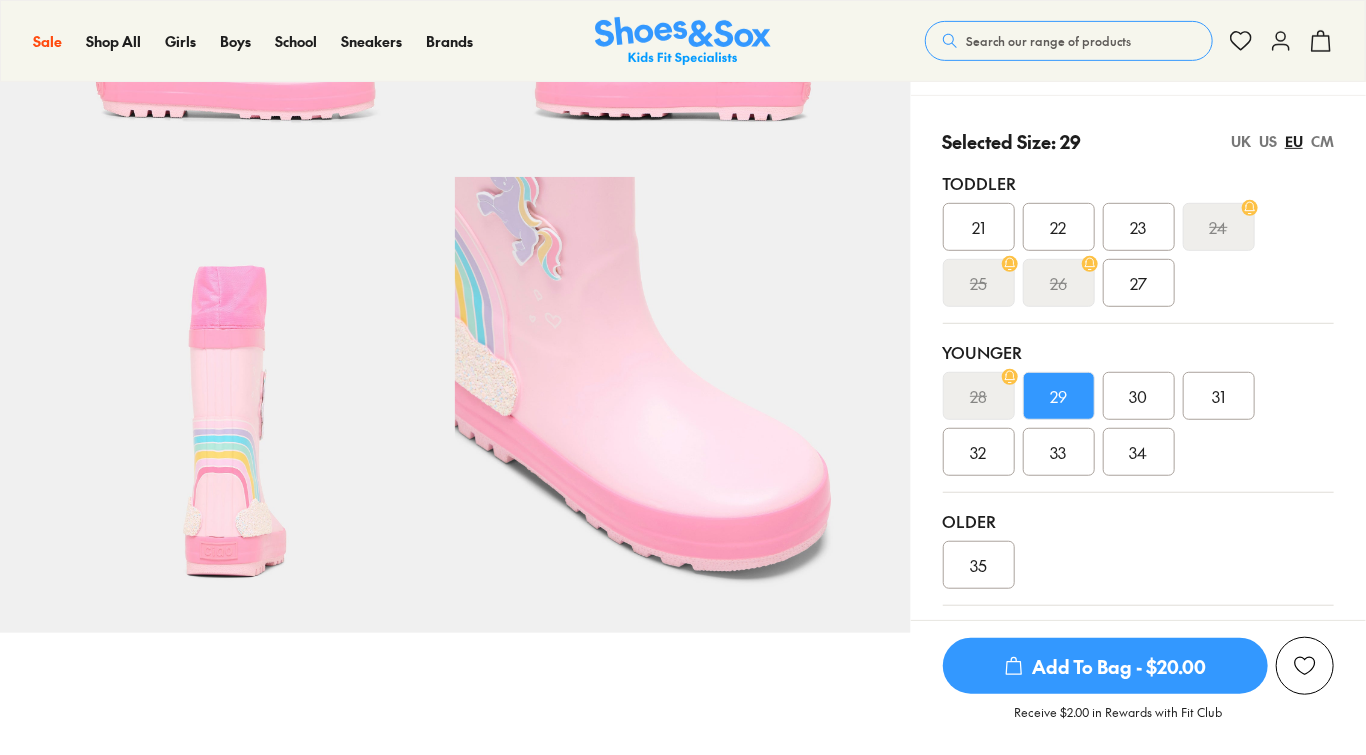 scroll, scrollTop: 0, scrollLeft: 0, axis: both 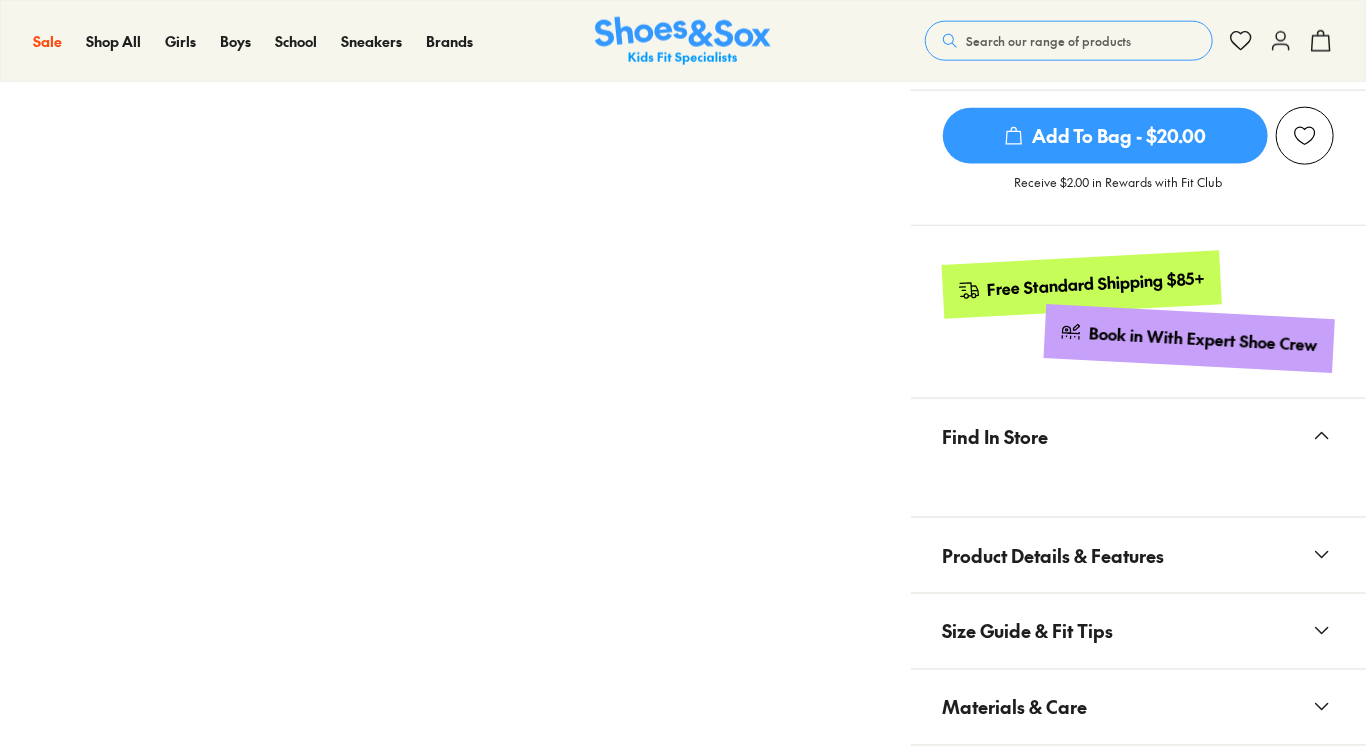 select on "*" 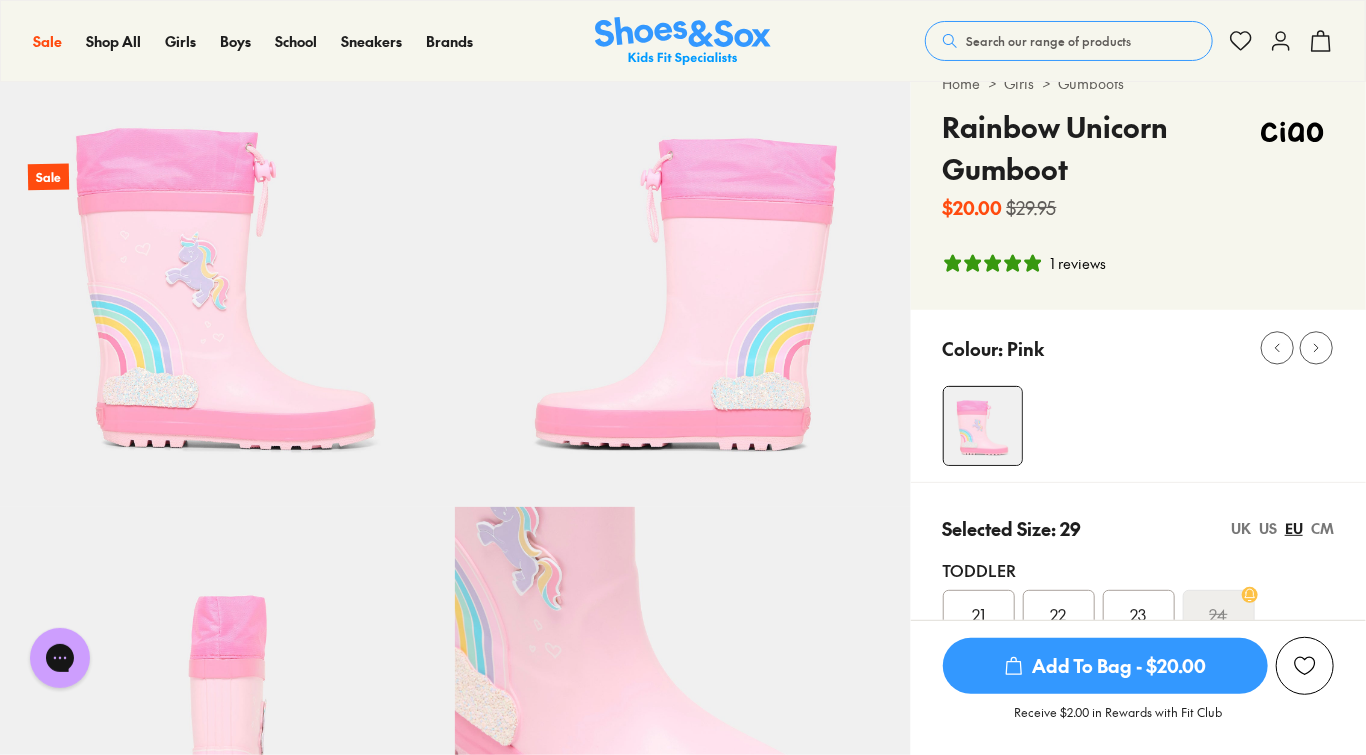 scroll, scrollTop: 0, scrollLeft: 0, axis: both 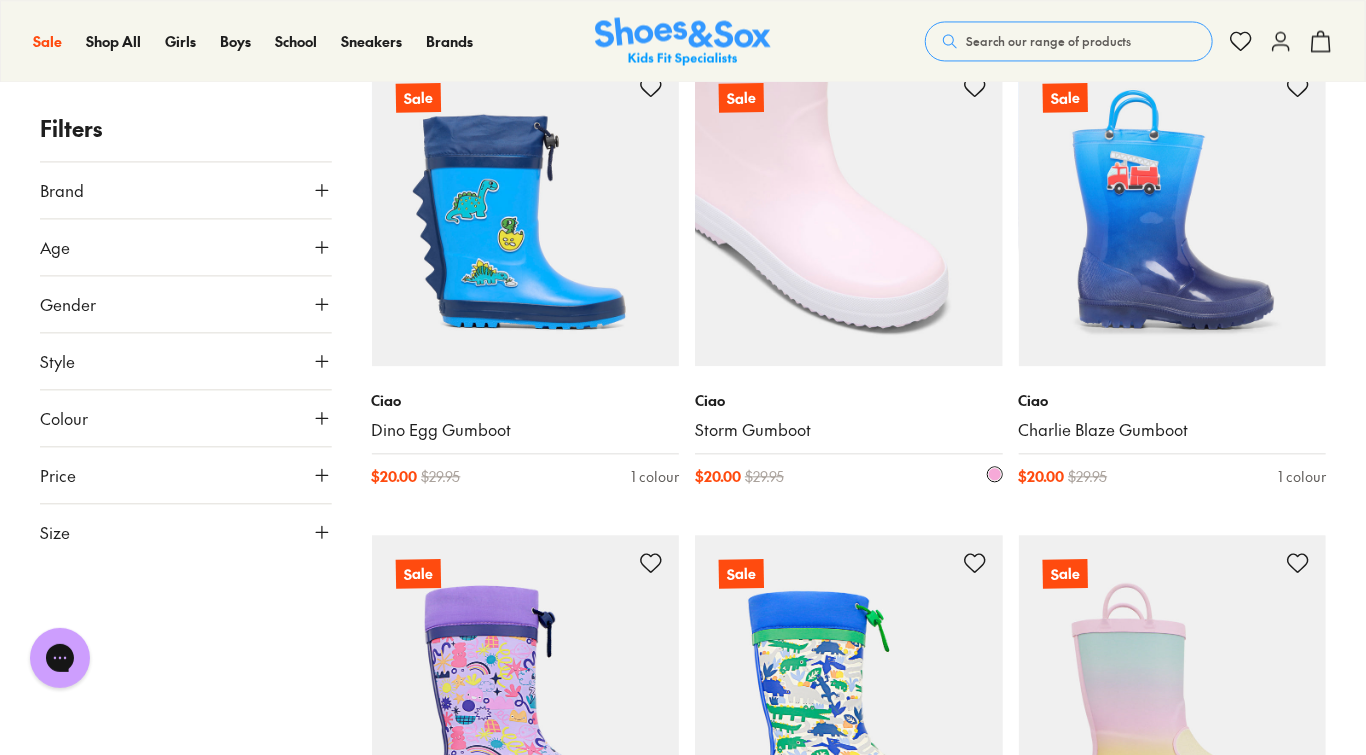 click at bounding box center [849, 213] 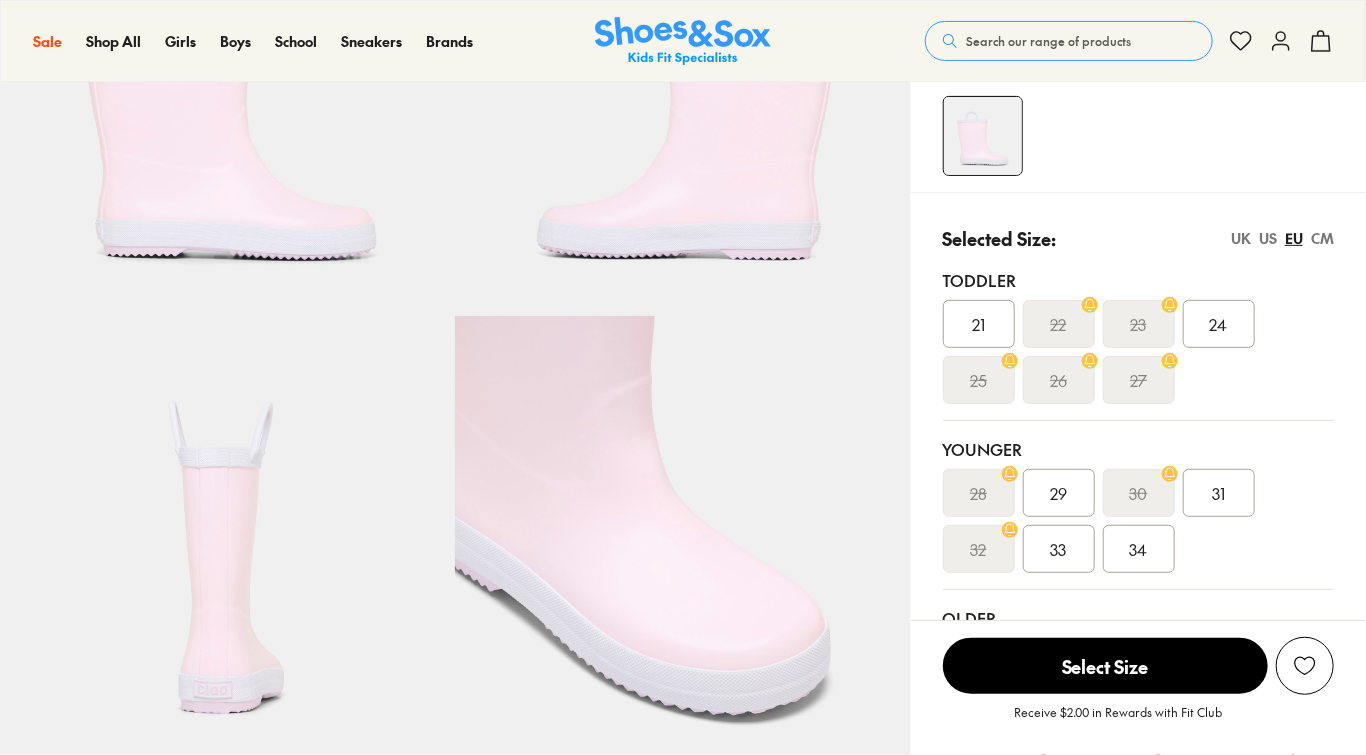 click on "29" at bounding box center [1058, 493] 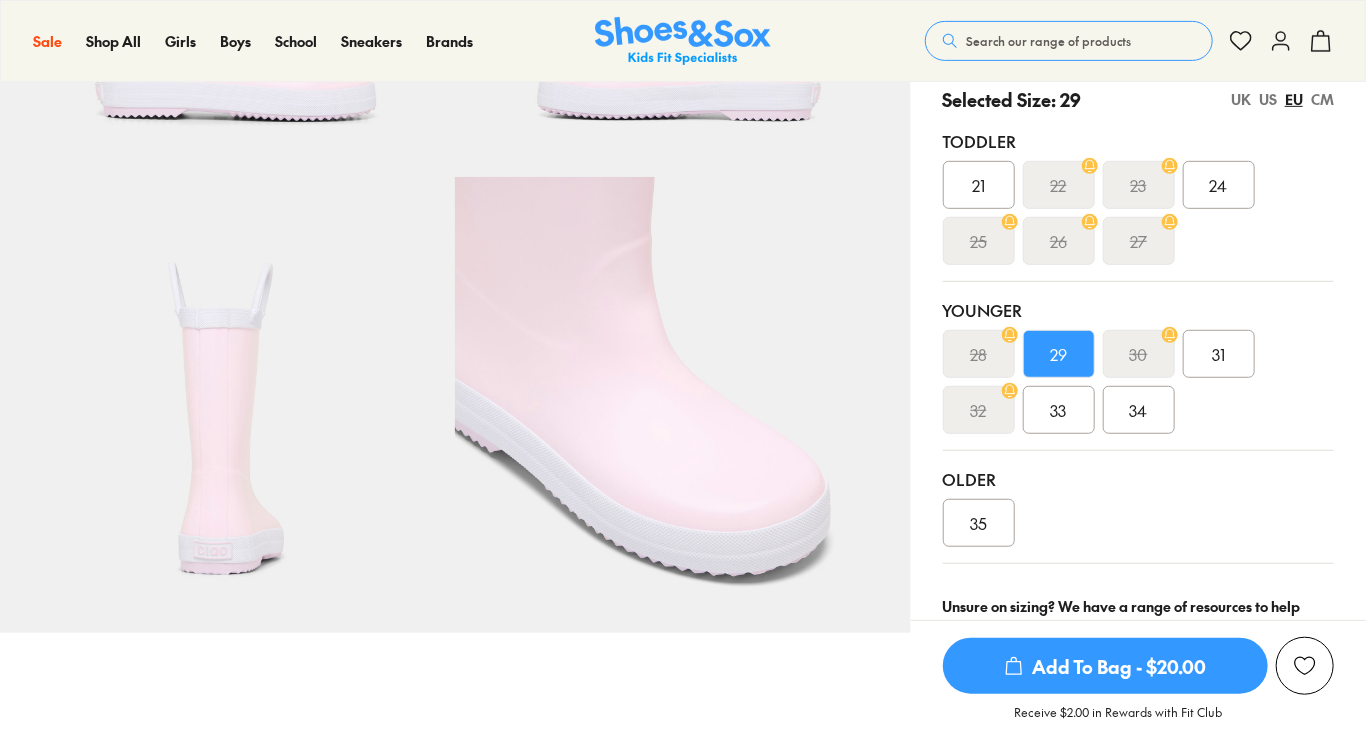 scroll, scrollTop: 792, scrollLeft: 0, axis: vertical 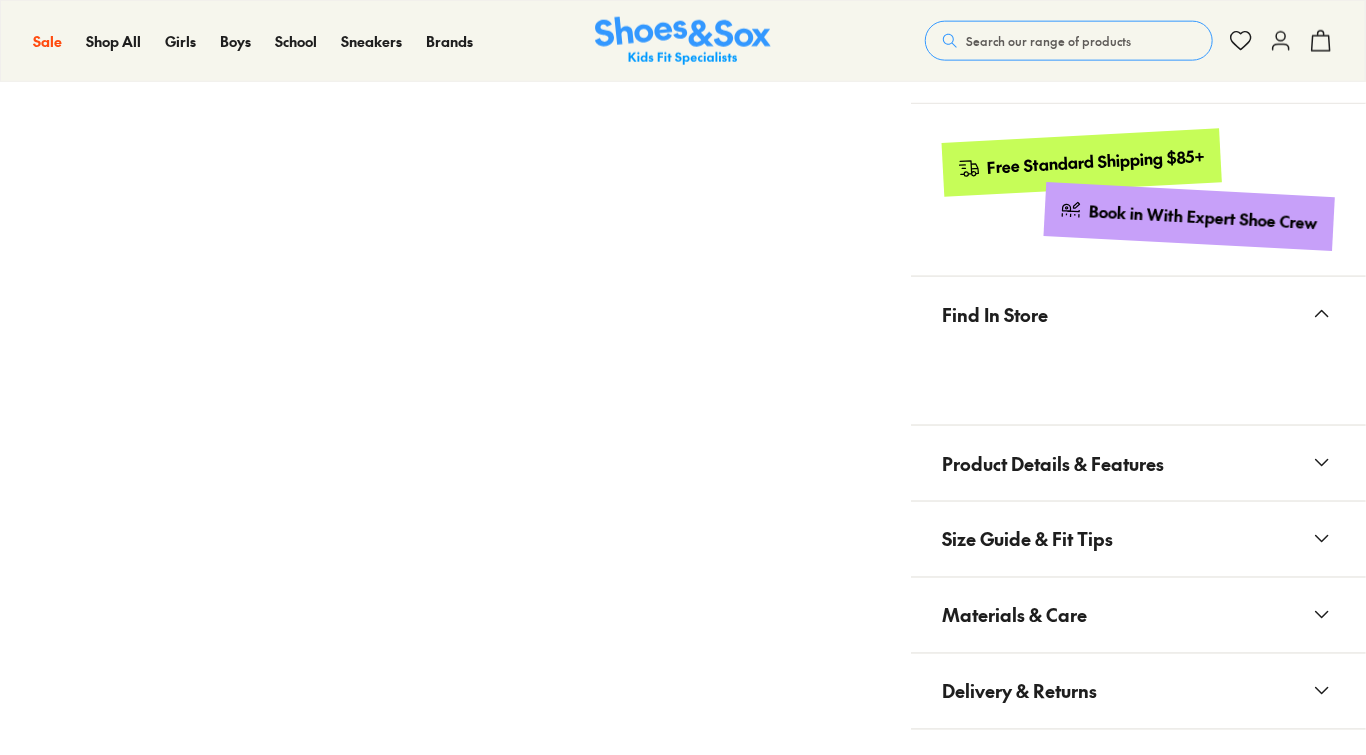 select on "*" 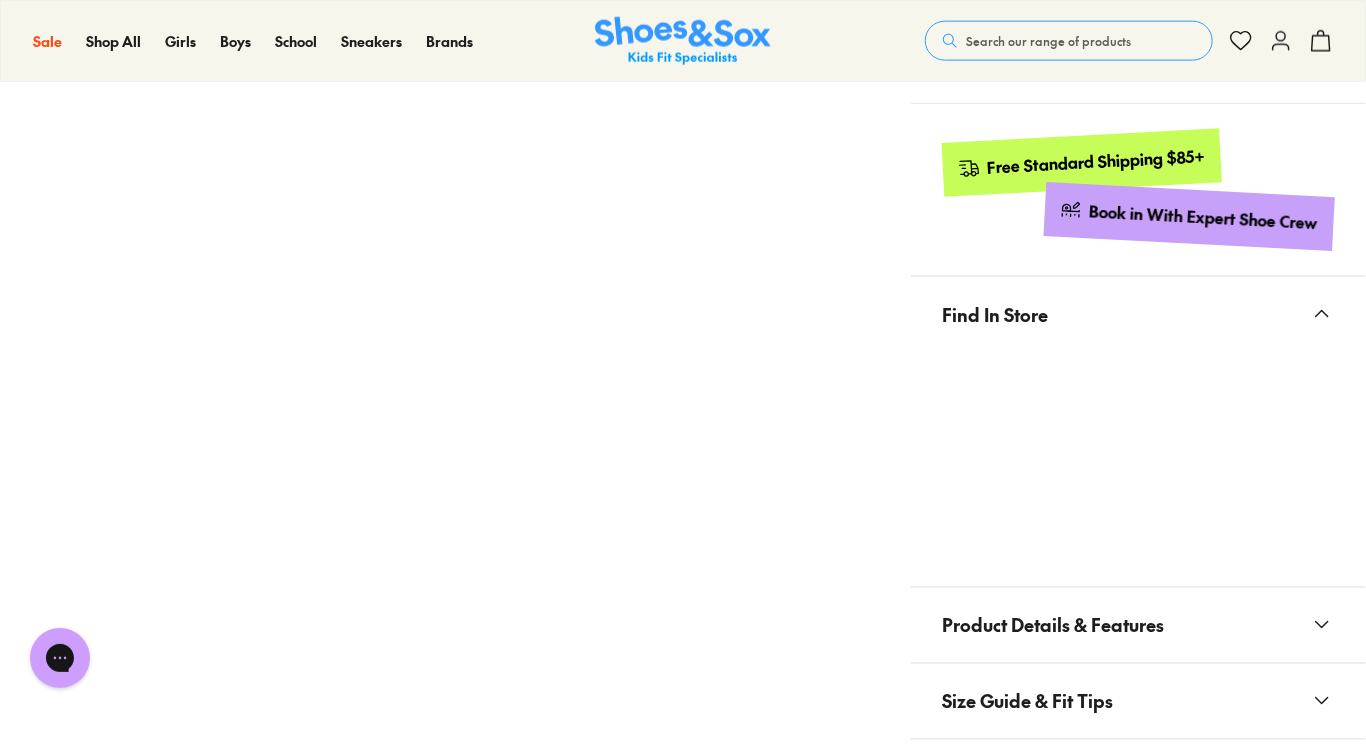scroll, scrollTop: 0, scrollLeft: 0, axis: both 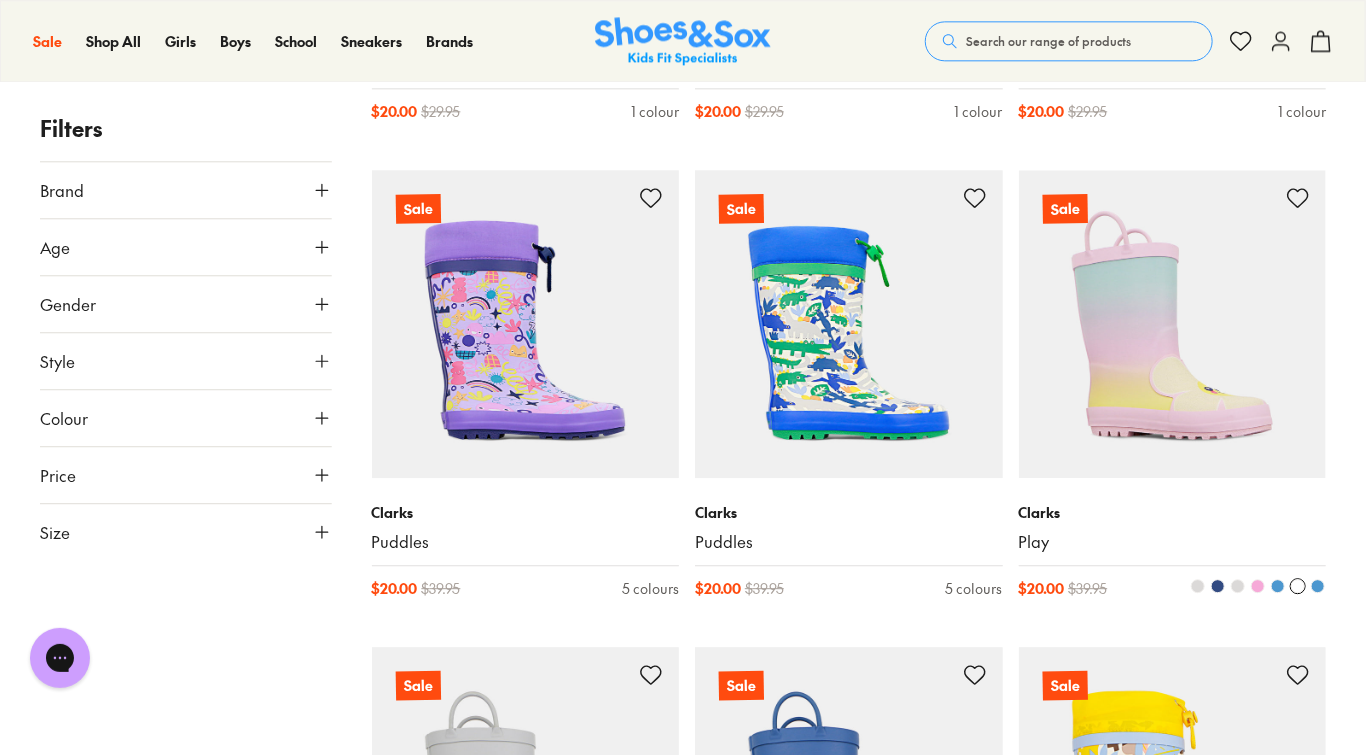 click at bounding box center [1173, 324] 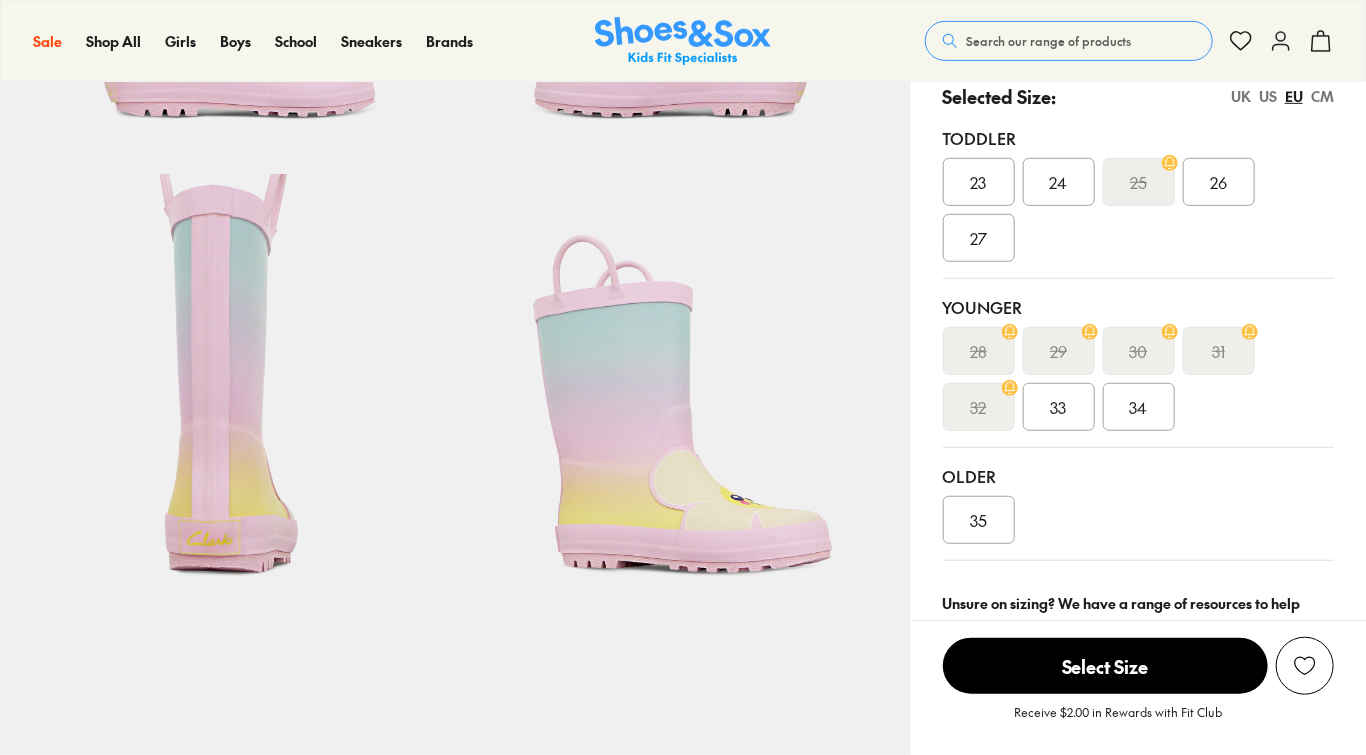 scroll, scrollTop: 480, scrollLeft: 0, axis: vertical 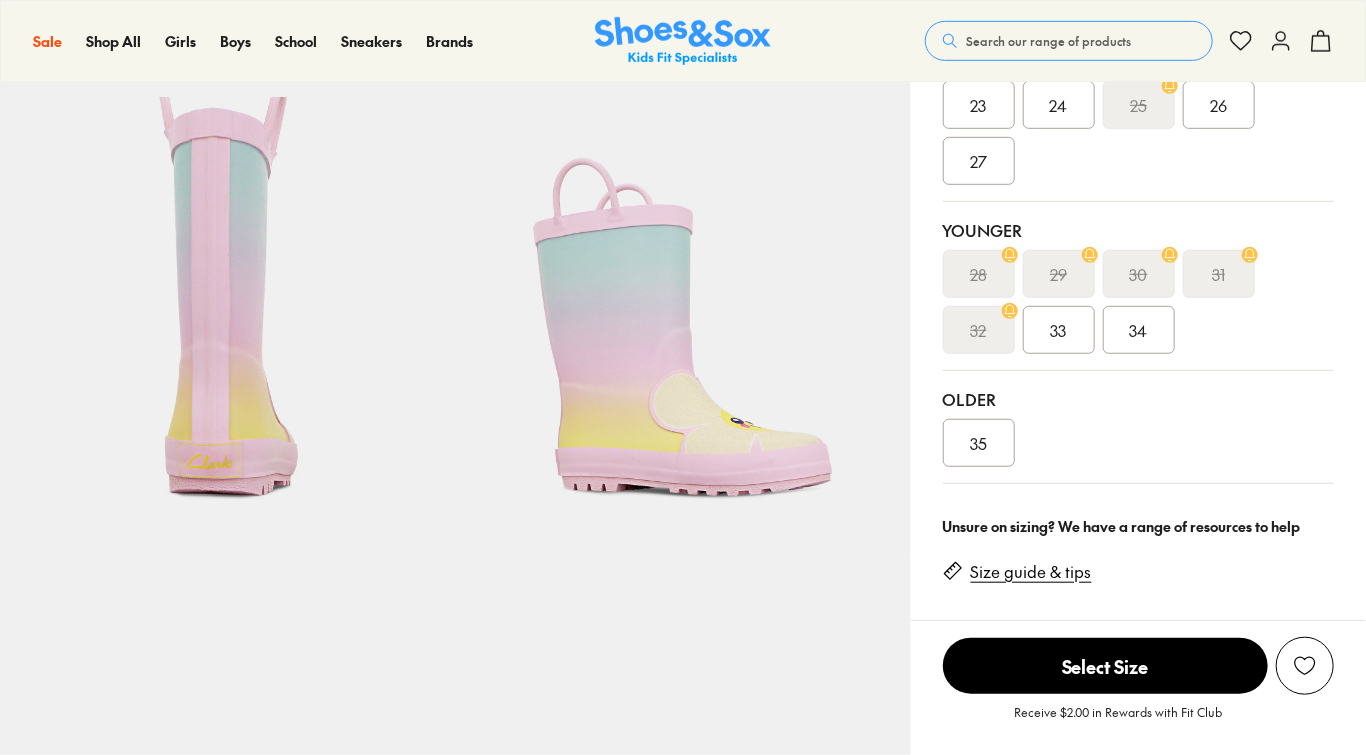 click on "29" at bounding box center (1059, 274) 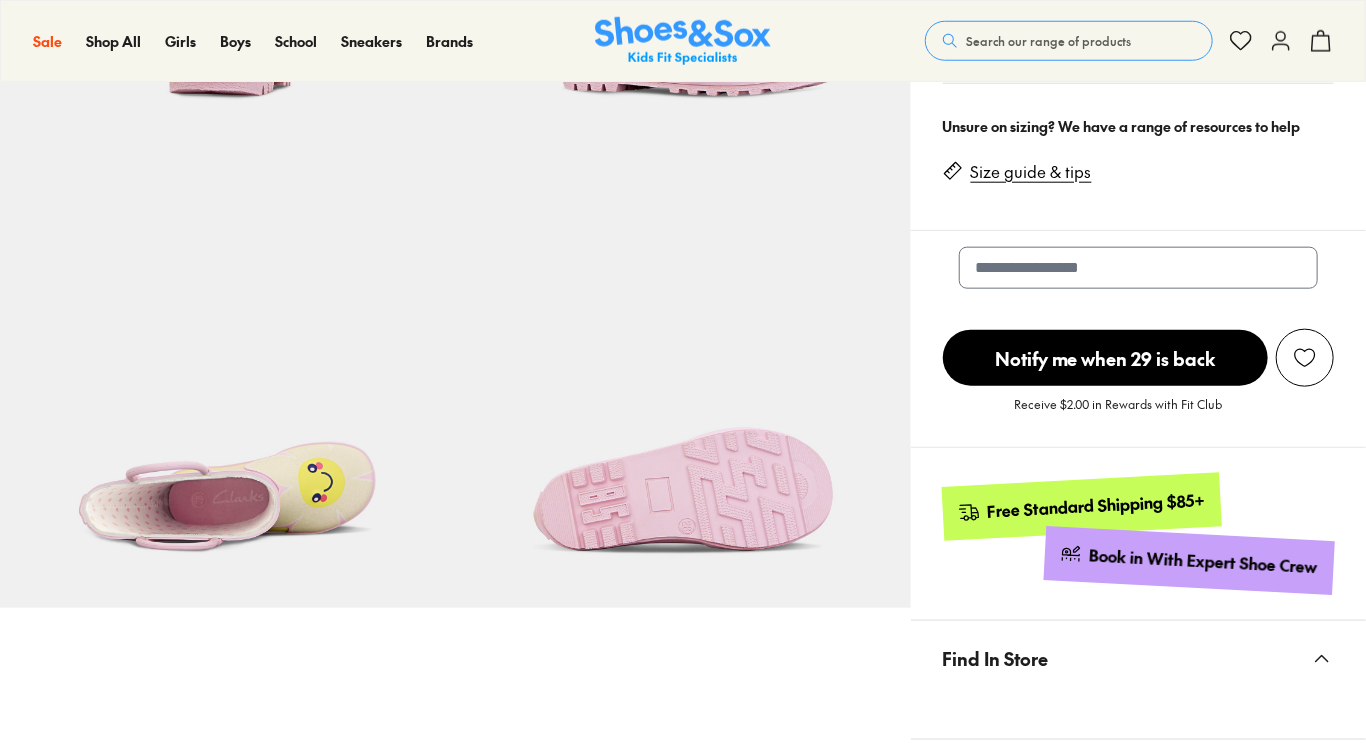 select on "*" 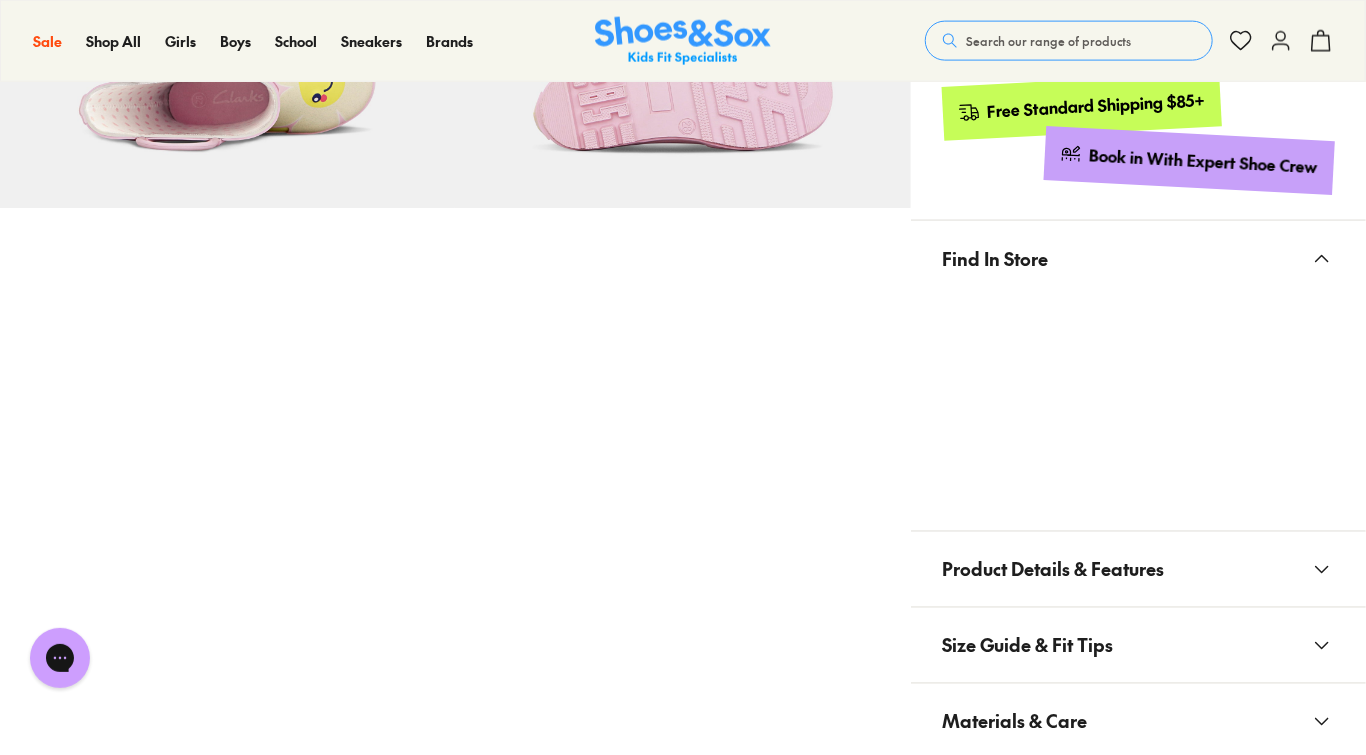 scroll, scrollTop: 0, scrollLeft: 0, axis: both 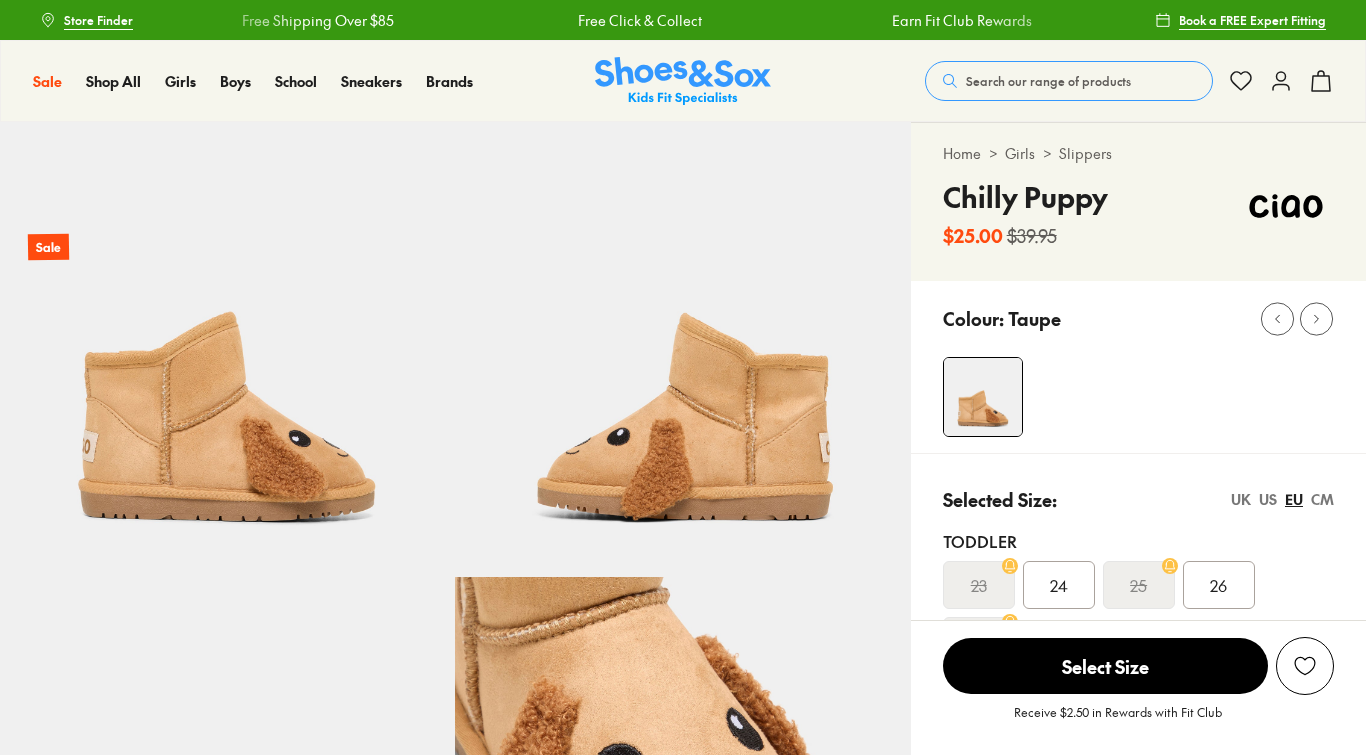 select on "*" 